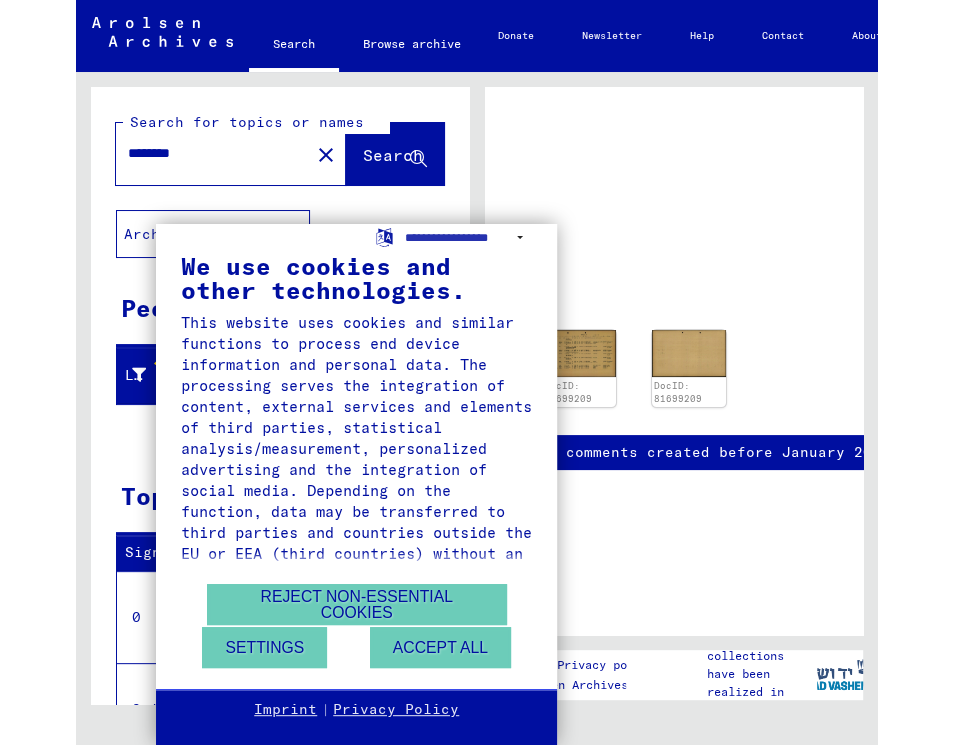 scroll, scrollTop: 0, scrollLeft: 0, axis: both 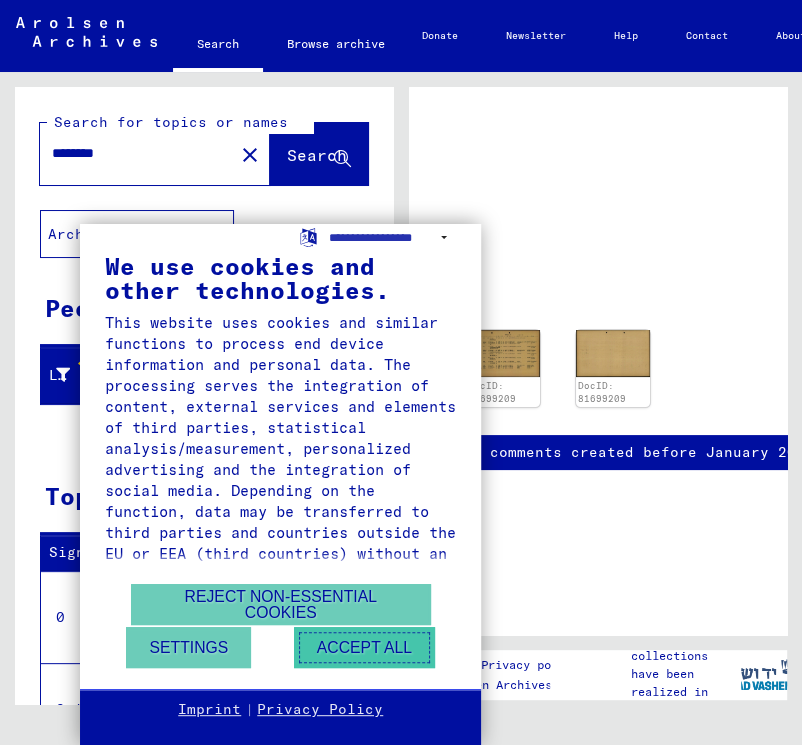 click on "Accept all" at bounding box center [364, 647] 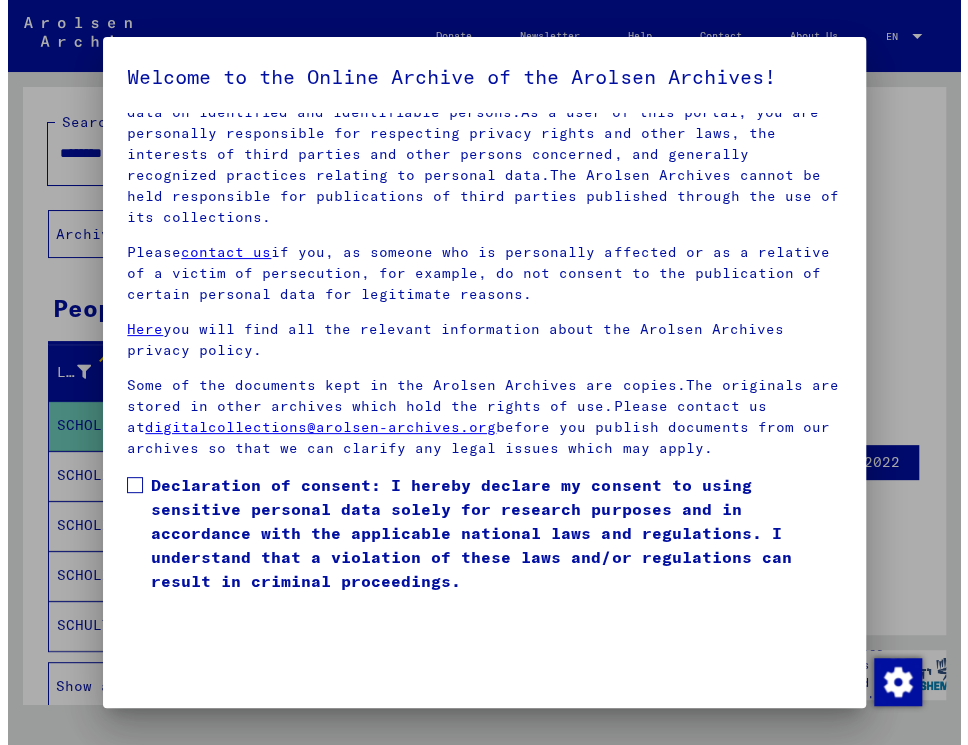 scroll, scrollTop: 166, scrollLeft: 0, axis: vertical 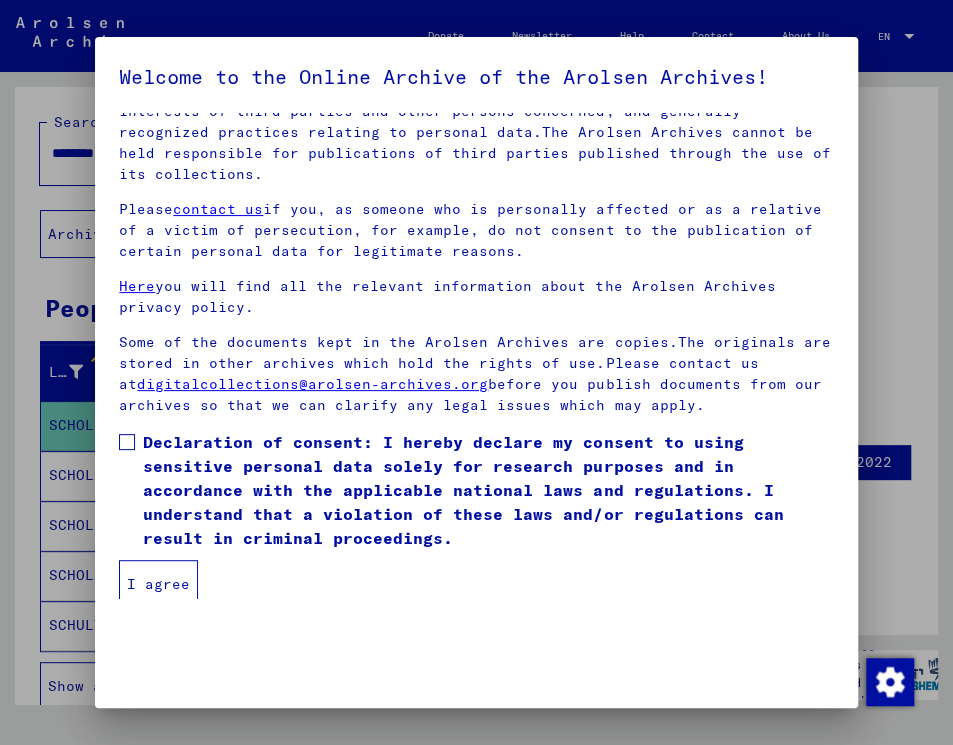 click at bounding box center (127, 442) 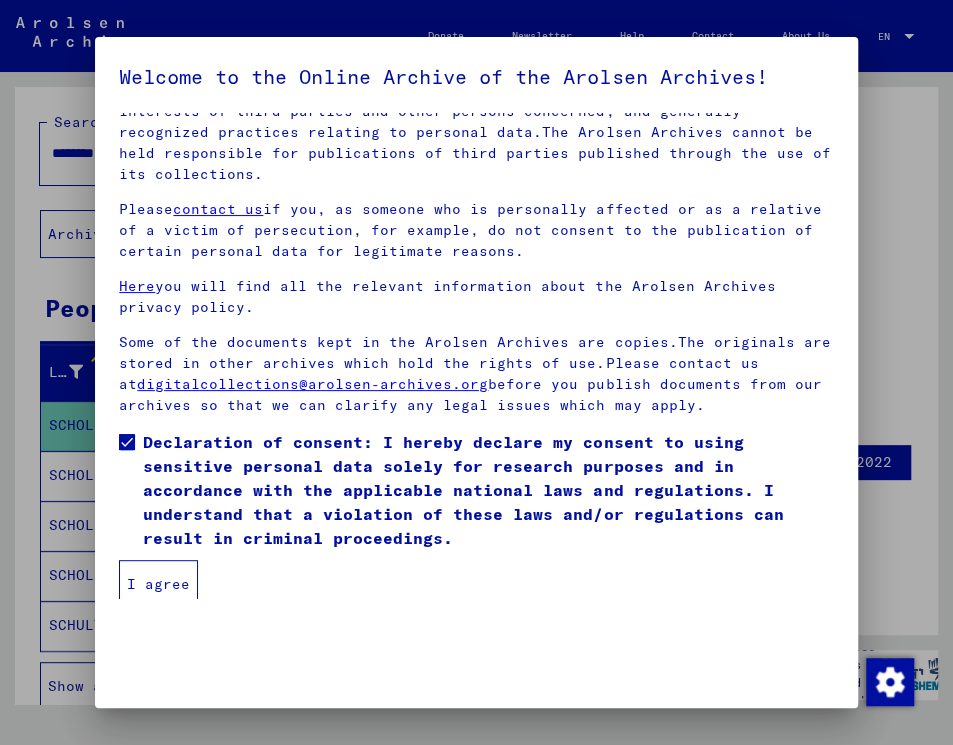 click on "I agree" at bounding box center [158, 584] 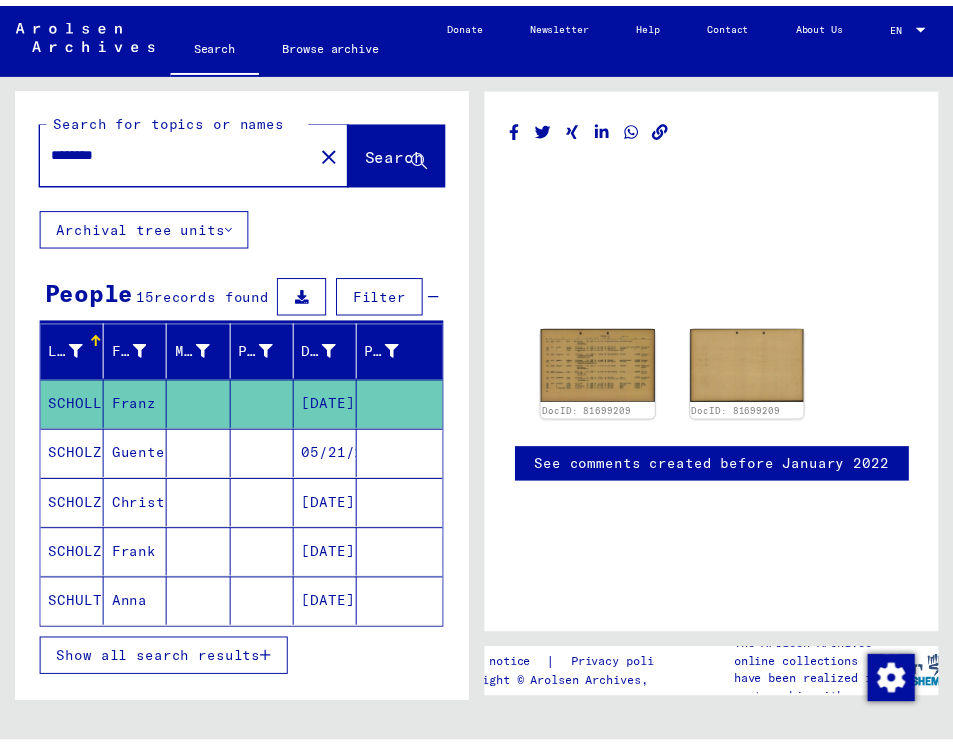 scroll, scrollTop: 0, scrollLeft: 0, axis: both 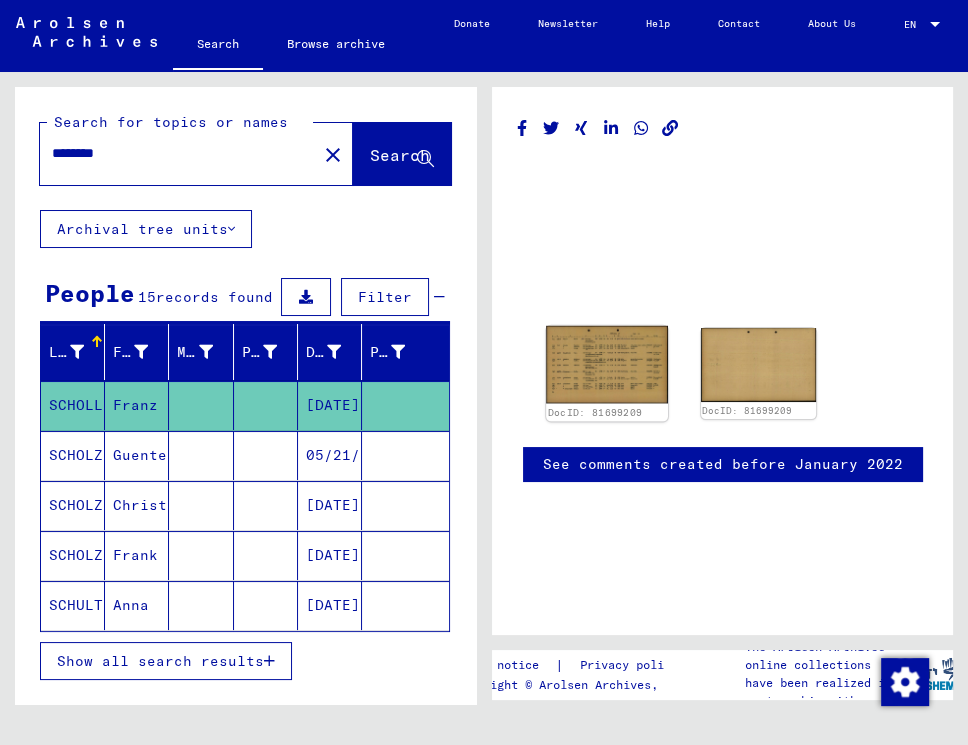 click 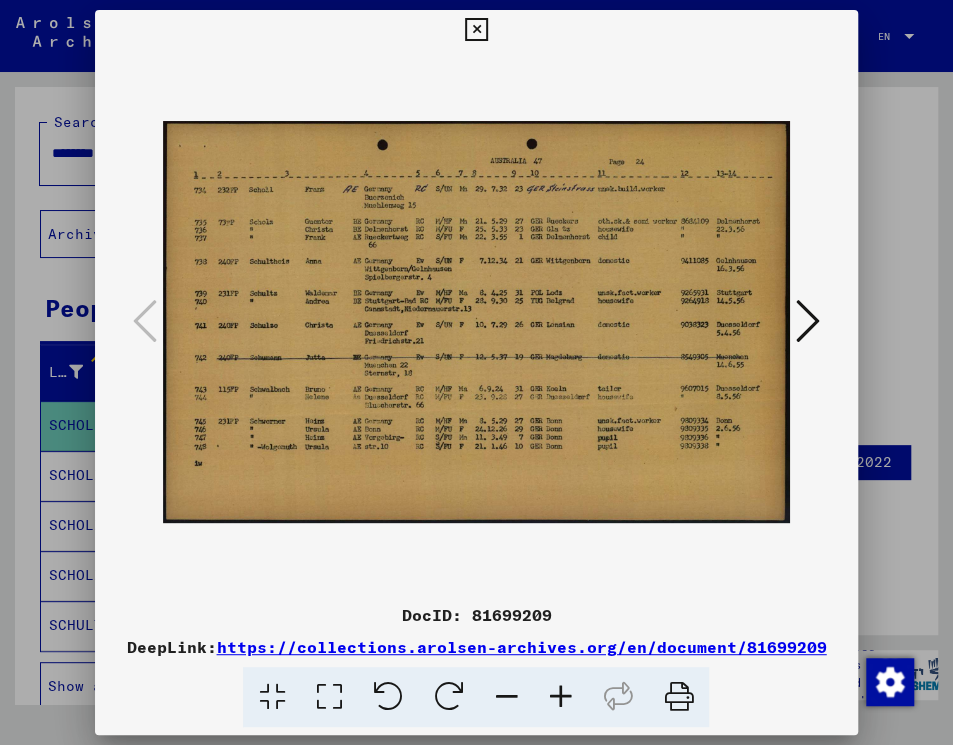 click at bounding box center (476, 322) 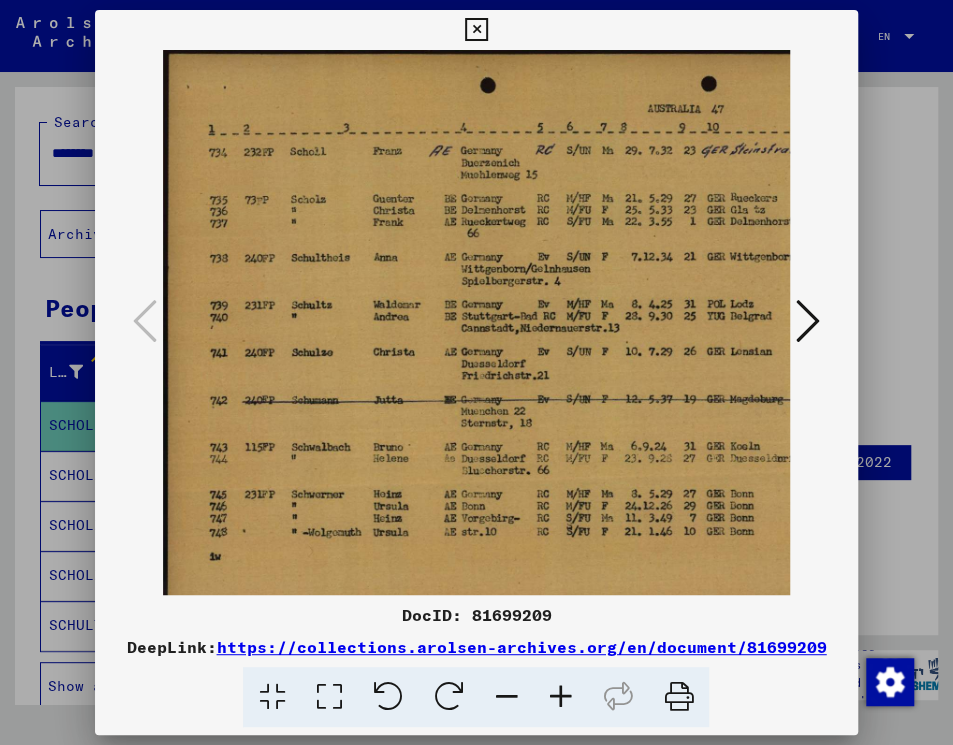 click at bounding box center (560, 697) 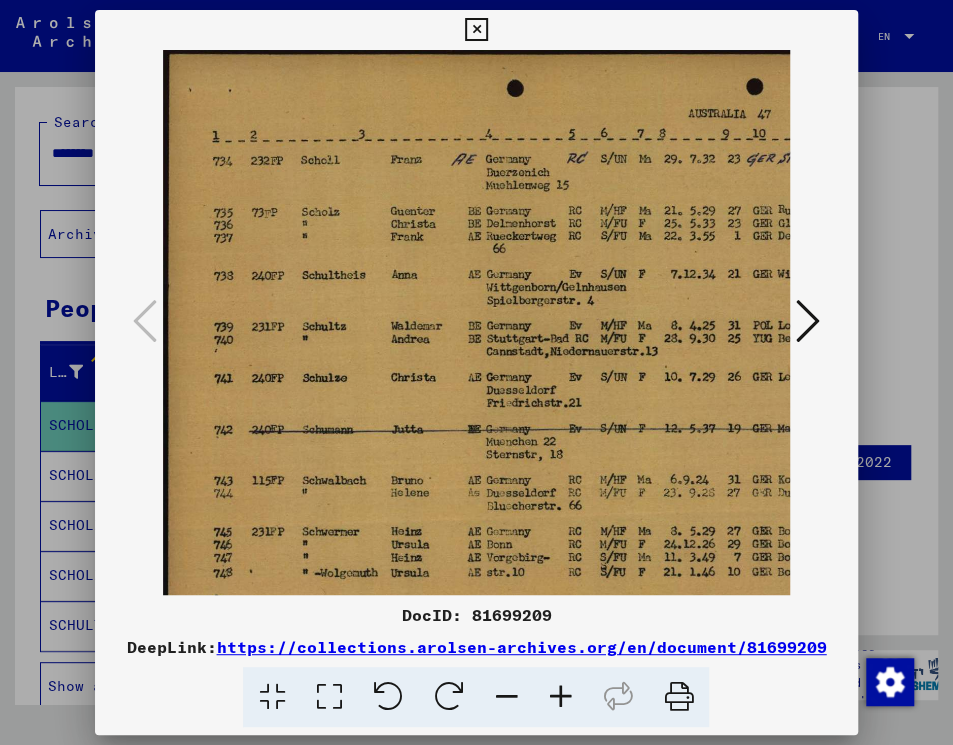 click at bounding box center [560, 697] 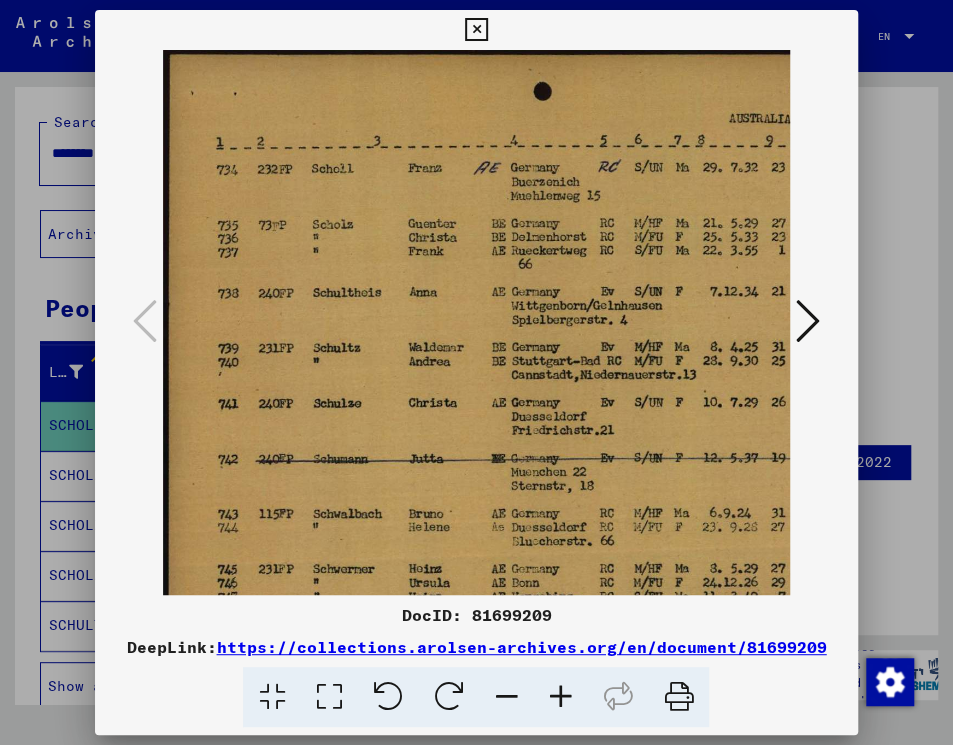click at bounding box center [560, 697] 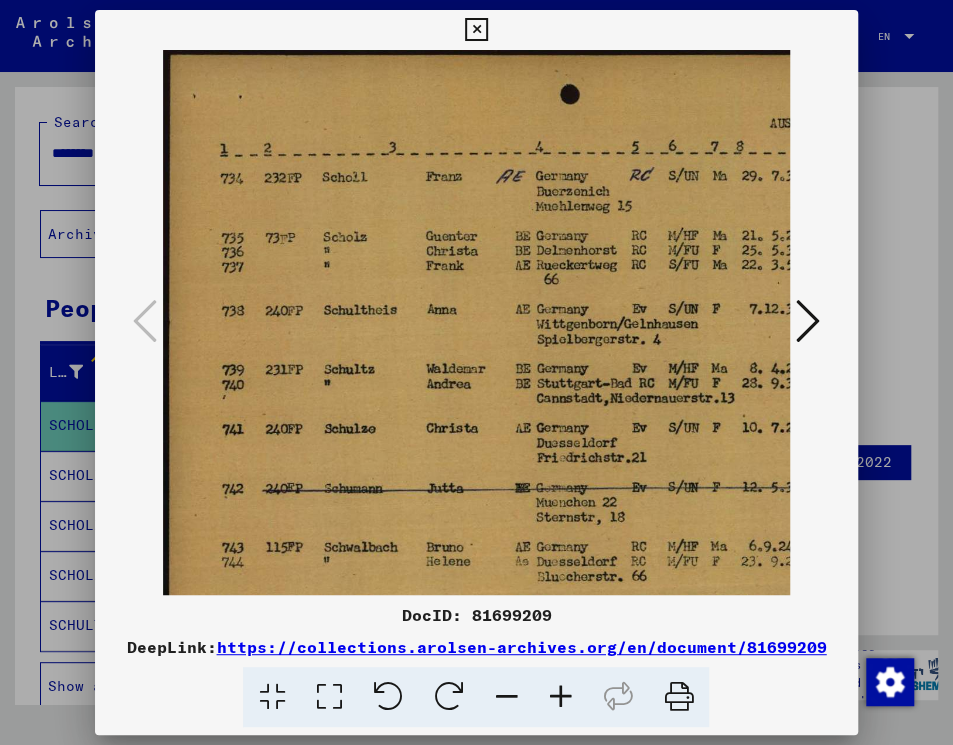click at bounding box center [560, 697] 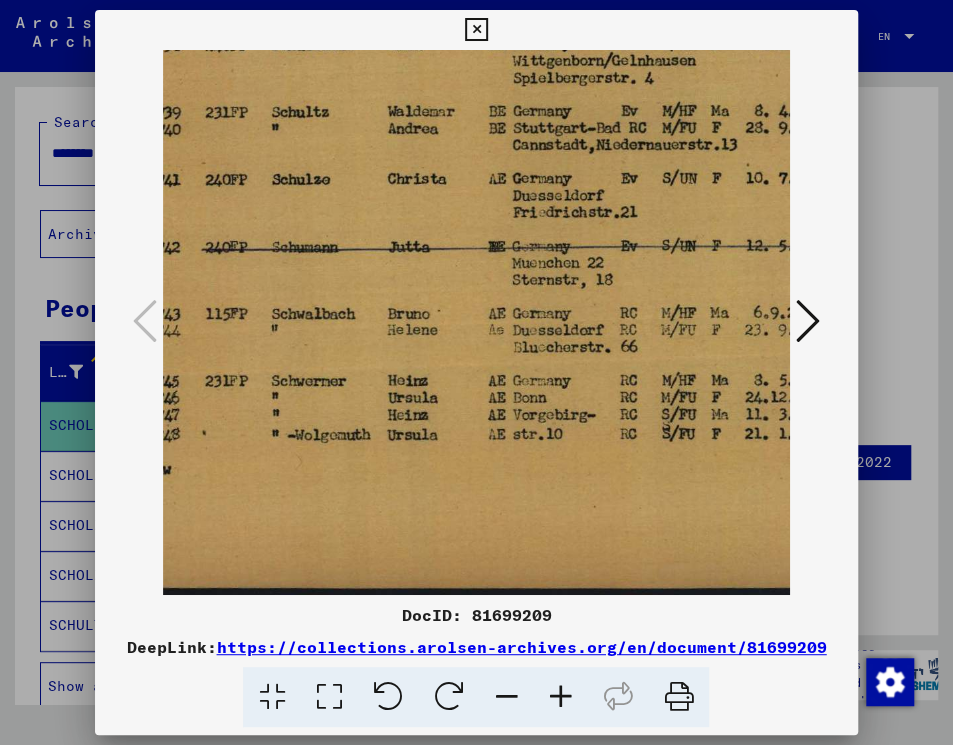 scroll, scrollTop: 300, scrollLeft: 77, axis: both 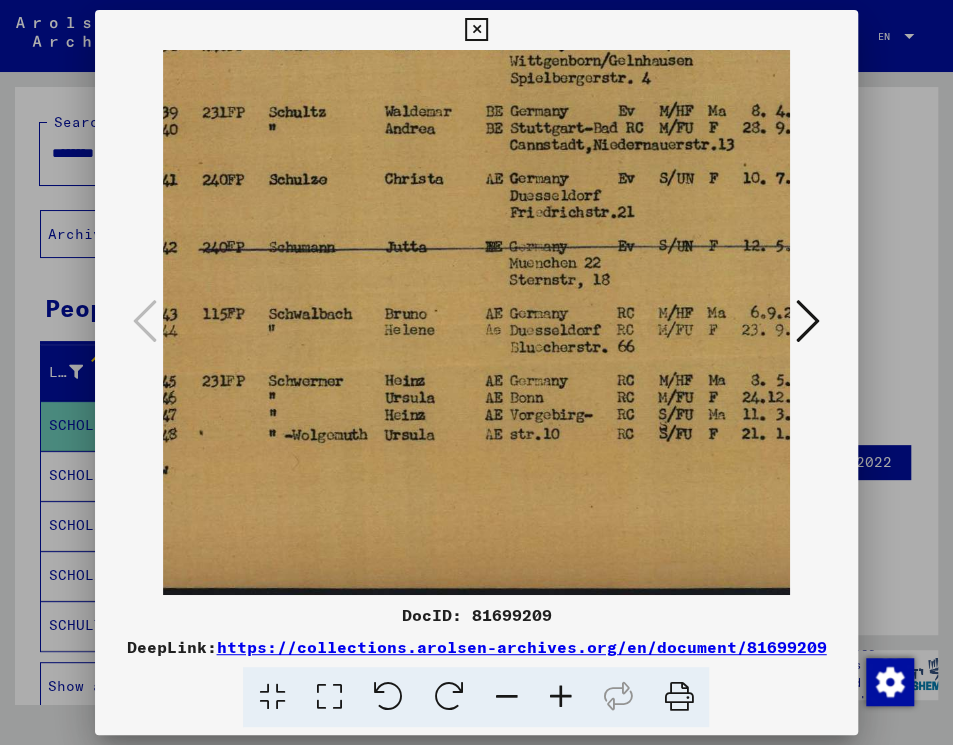 drag, startPoint x: 572, startPoint y: 536, endPoint x: 493, endPoint y: 204, distance: 341.26968 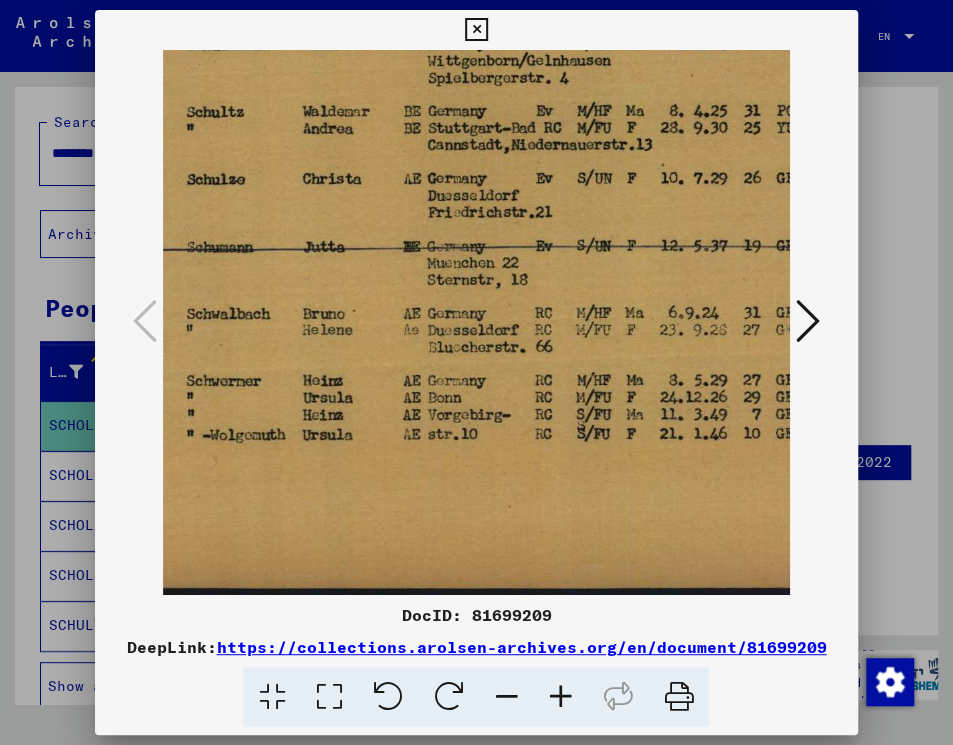 scroll, scrollTop: 300, scrollLeft: 297, axis: both 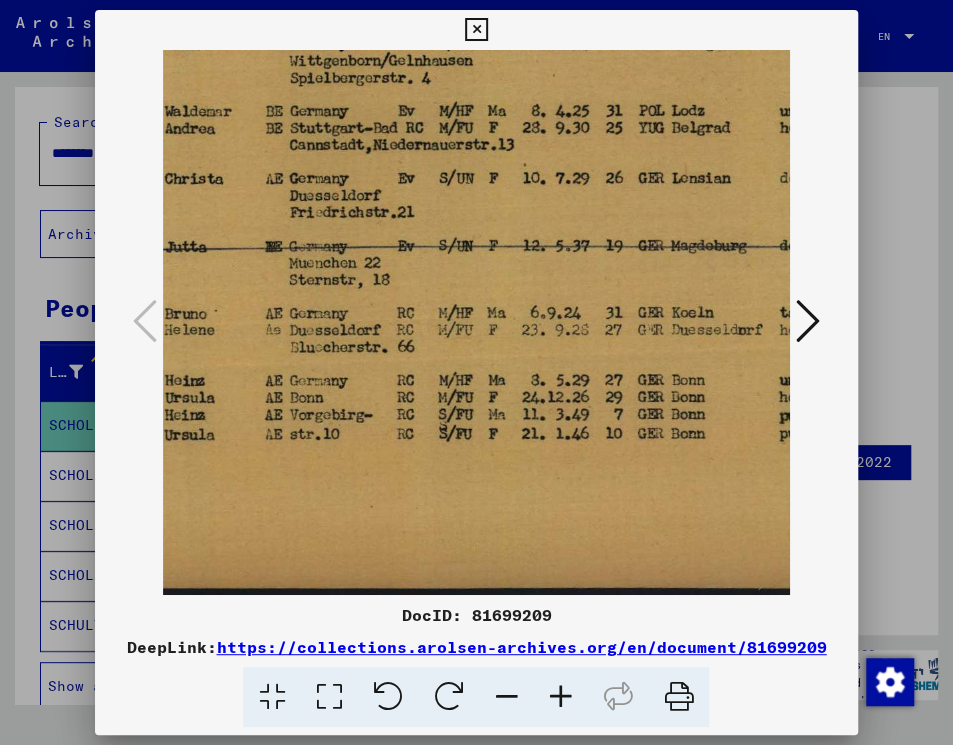 drag, startPoint x: 496, startPoint y: 475, endPoint x: 312, endPoint y: 458, distance: 184.78366 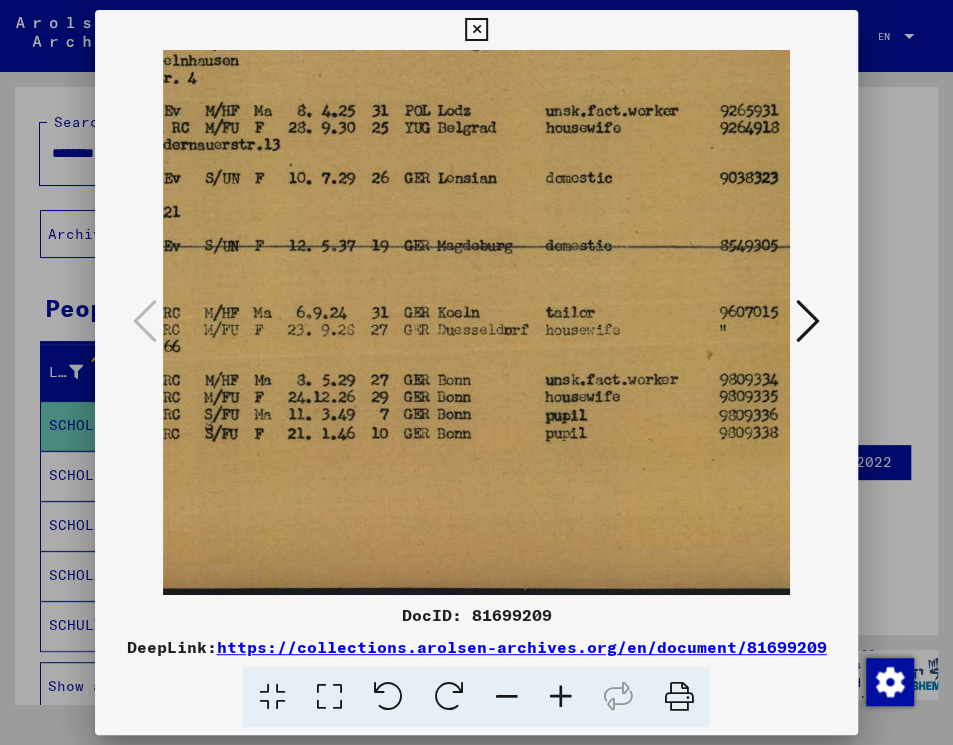 scroll, scrollTop: 300, scrollLeft: 587, axis: both 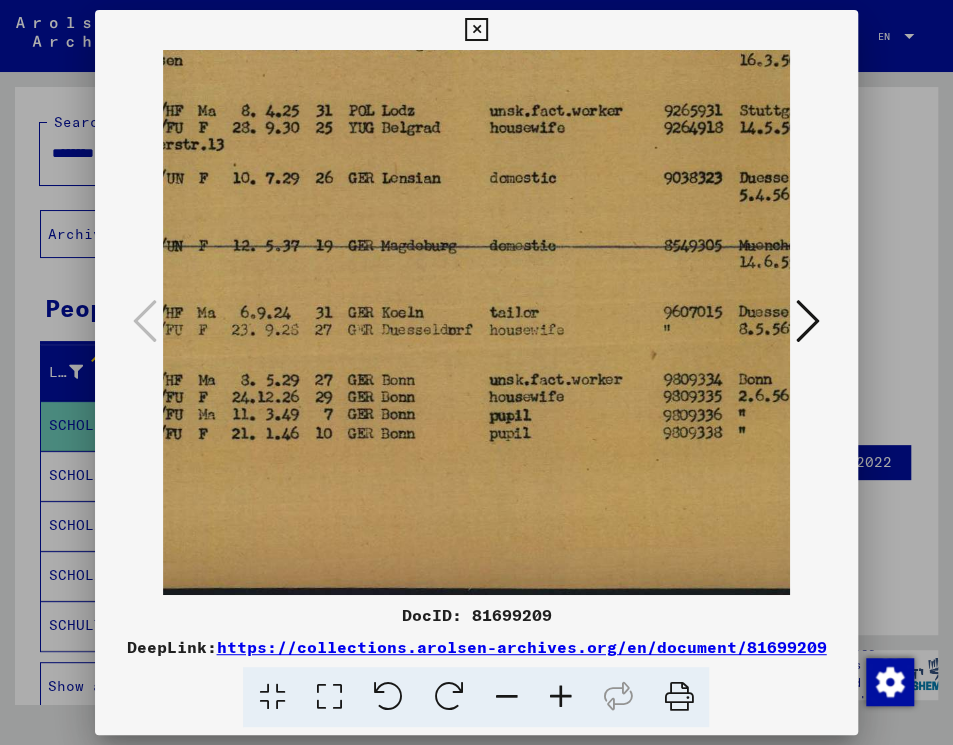 drag, startPoint x: 601, startPoint y: 463, endPoint x: 311, endPoint y: 463, distance: 290 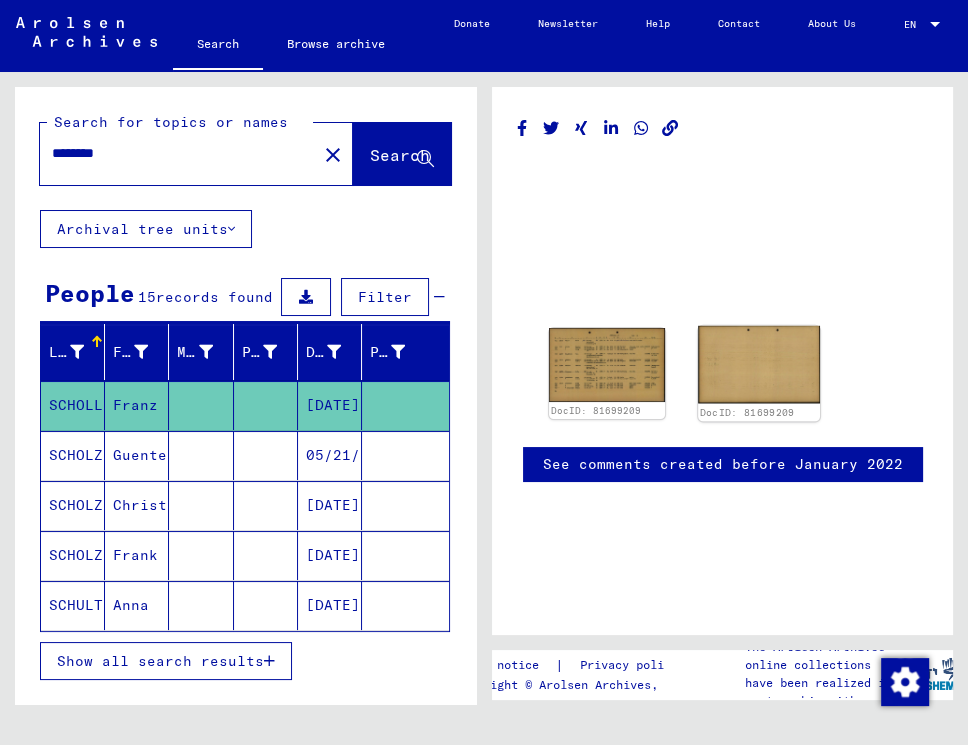 click 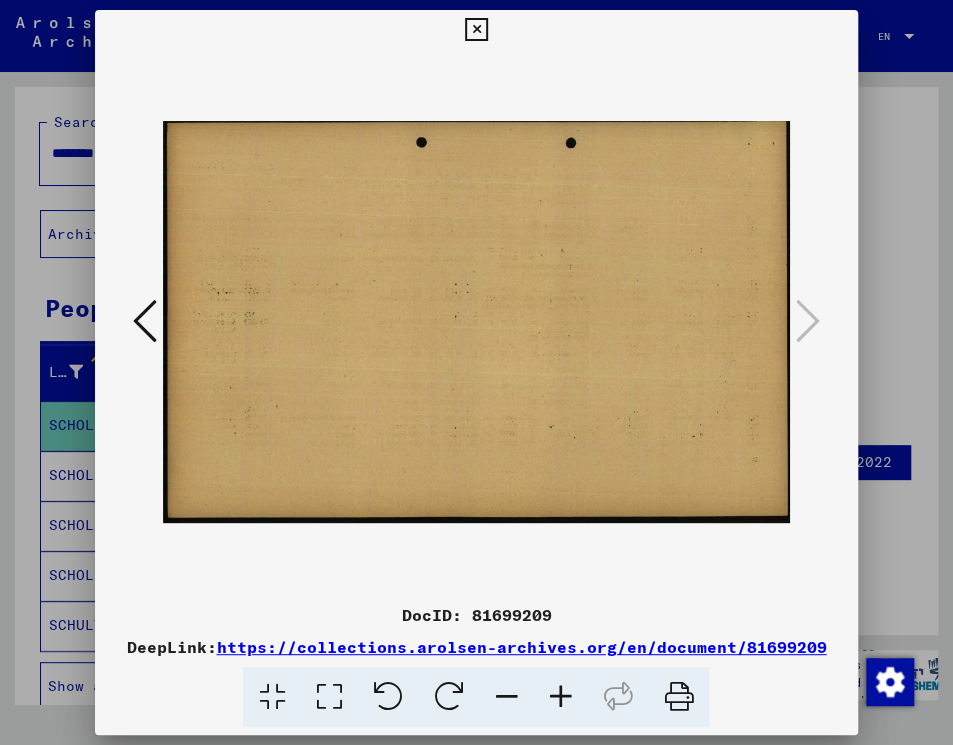click at bounding box center (476, 30) 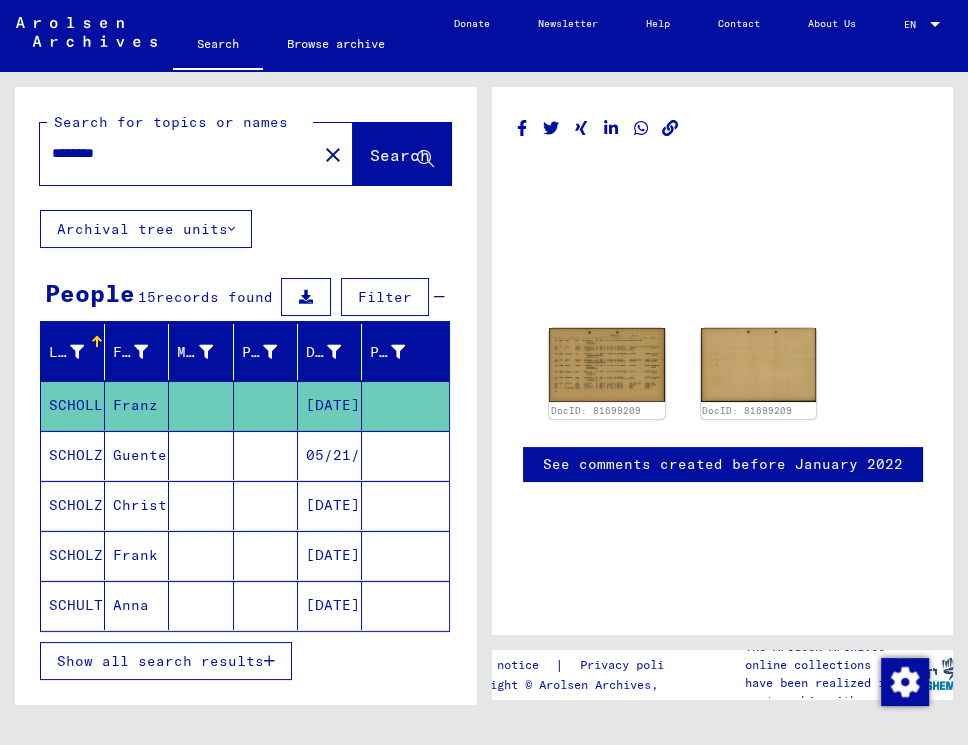 click 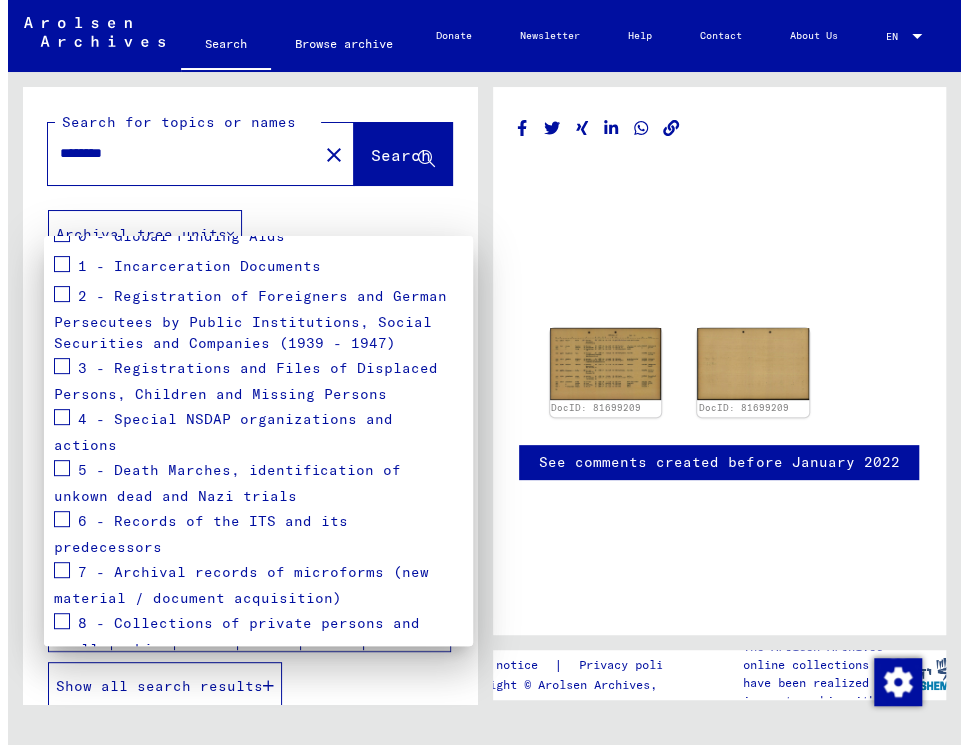 scroll, scrollTop: 382, scrollLeft: 0, axis: vertical 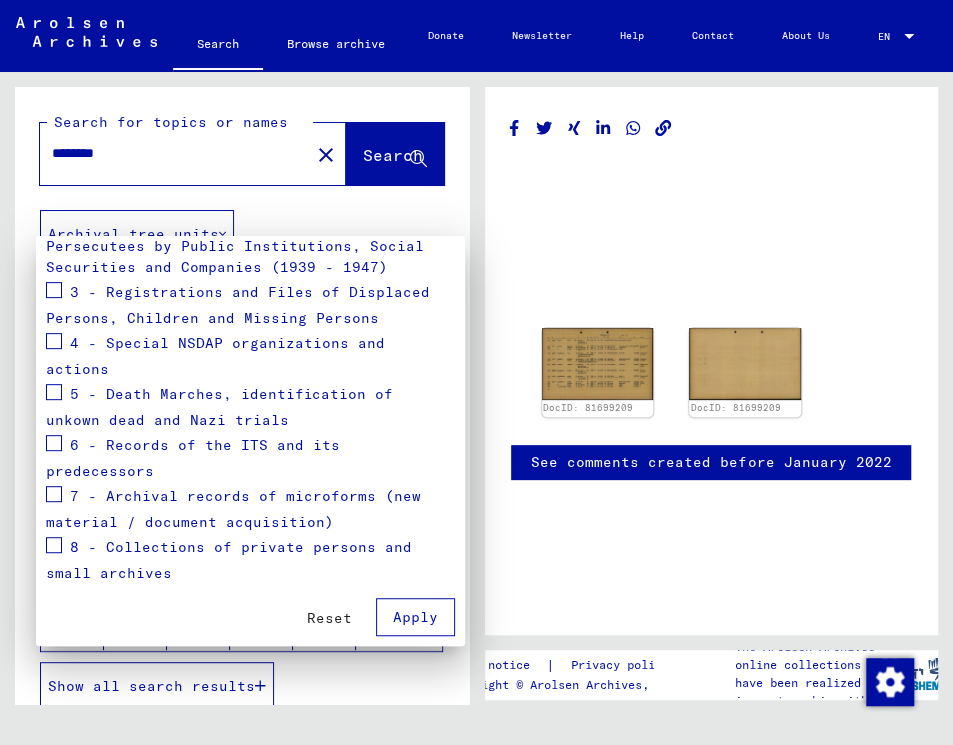 click at bounding box center [476, 372] 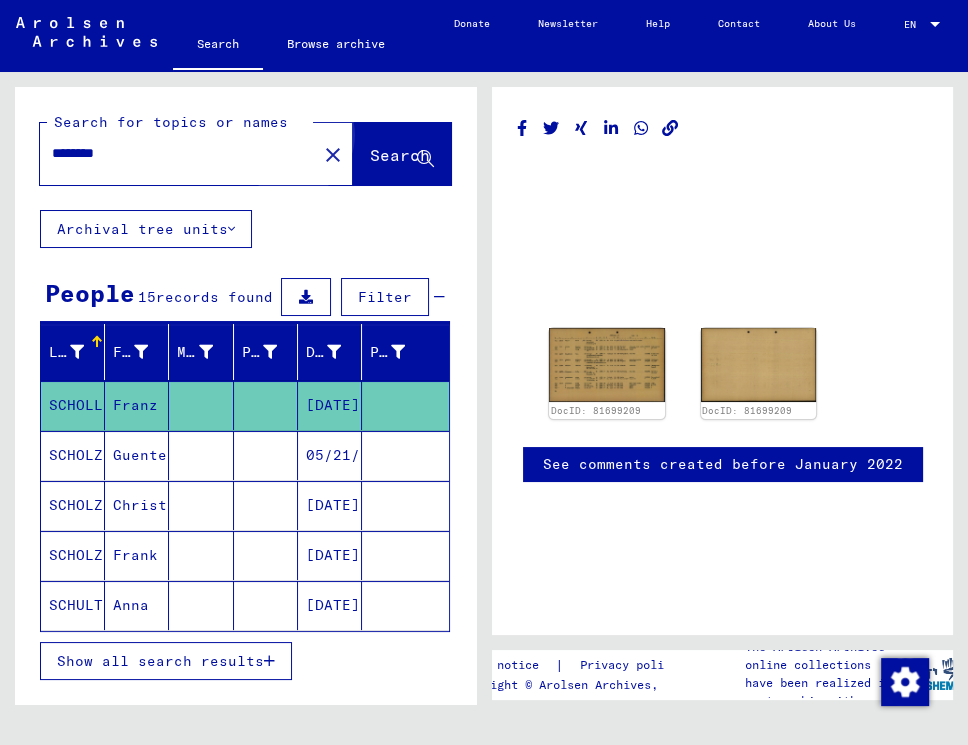 click on "Search" 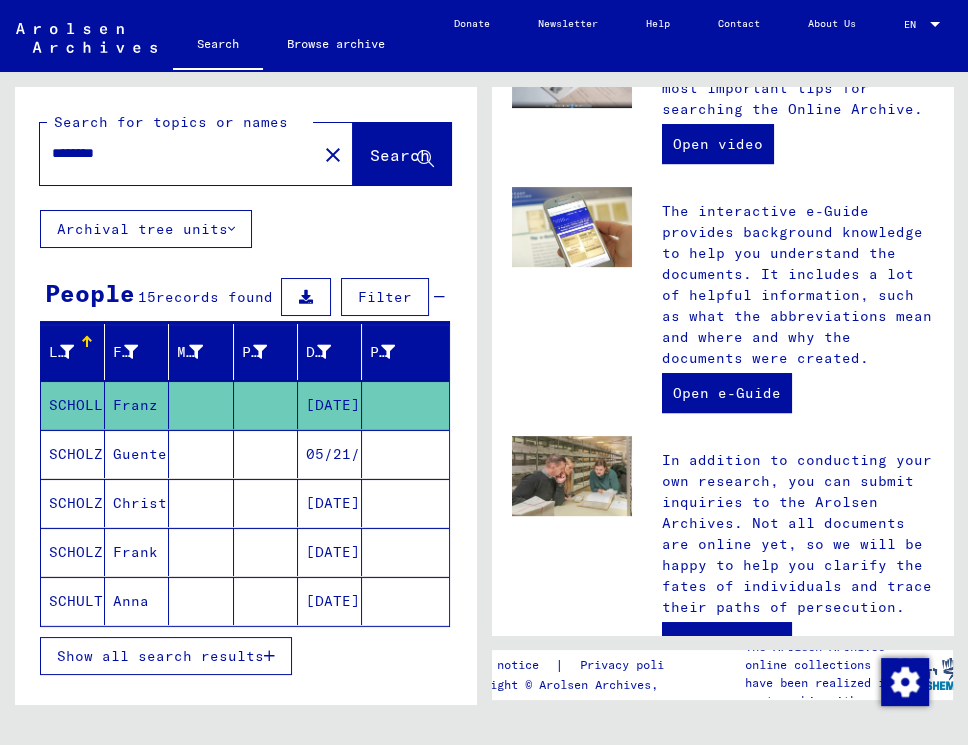 scroll, scrollTop: 800, scrollLeft: 0, axis: vertical 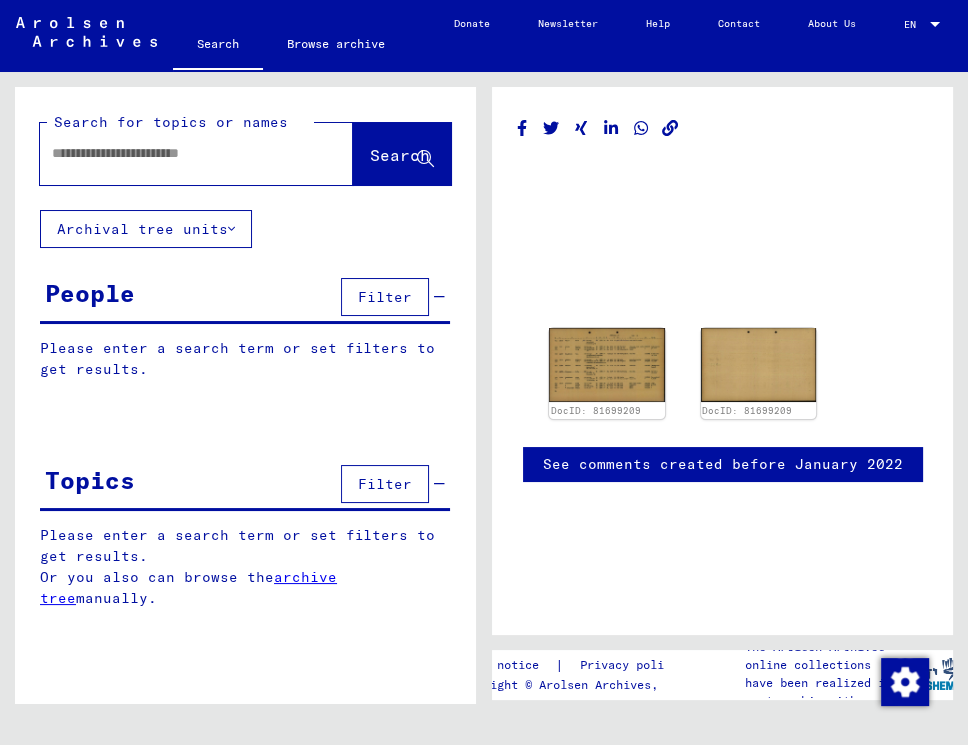 click 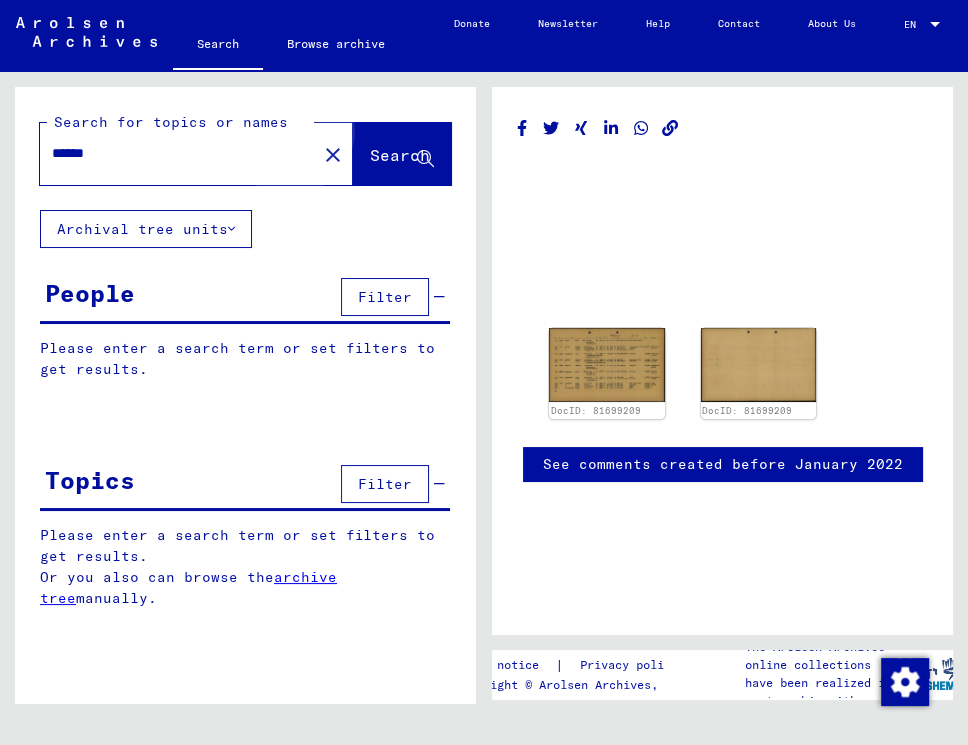 click on "Search" 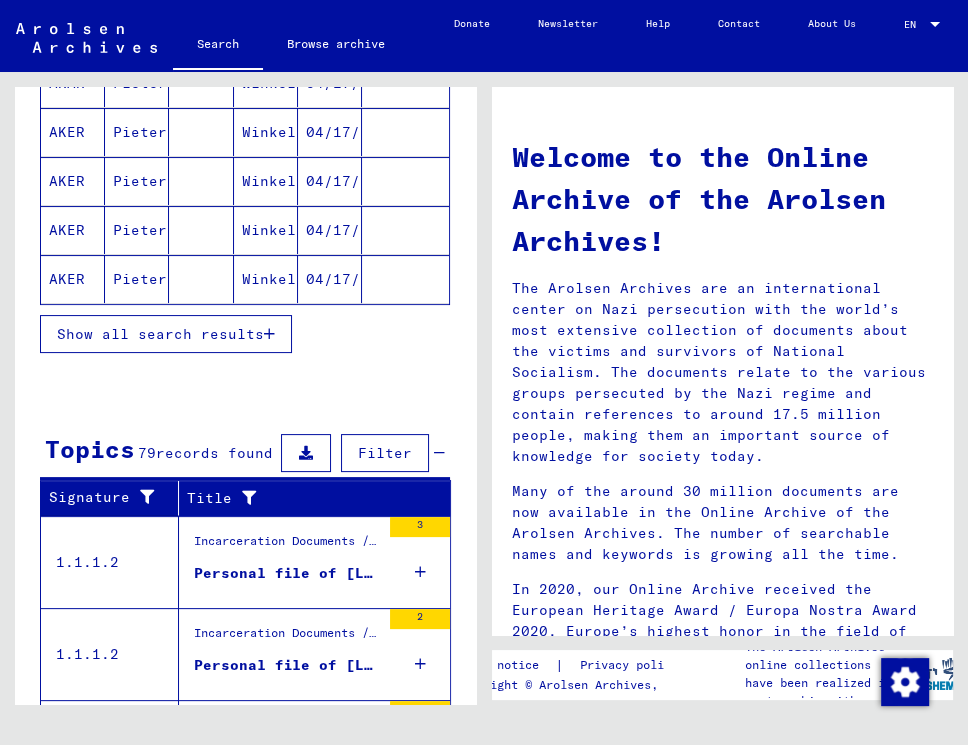 scroll, scrollTop: 366, scrollLeft: 0, axis: vertical 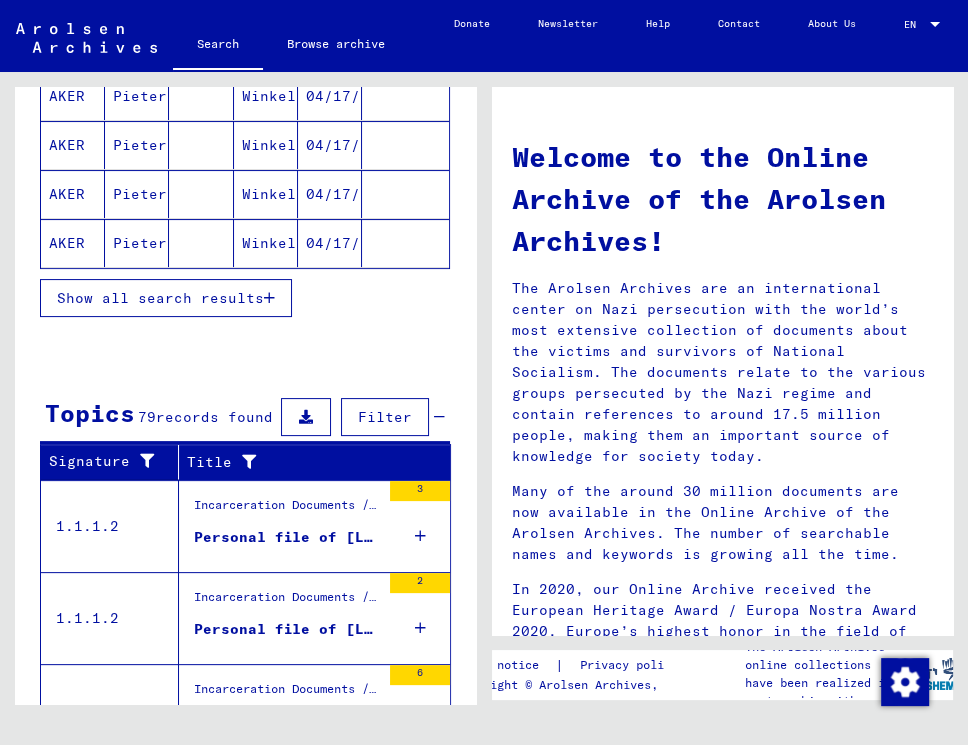 click on "Personal file of [LAST] [LAST], [FIRST], born on [DATE]" at bounding box center (287, 537) 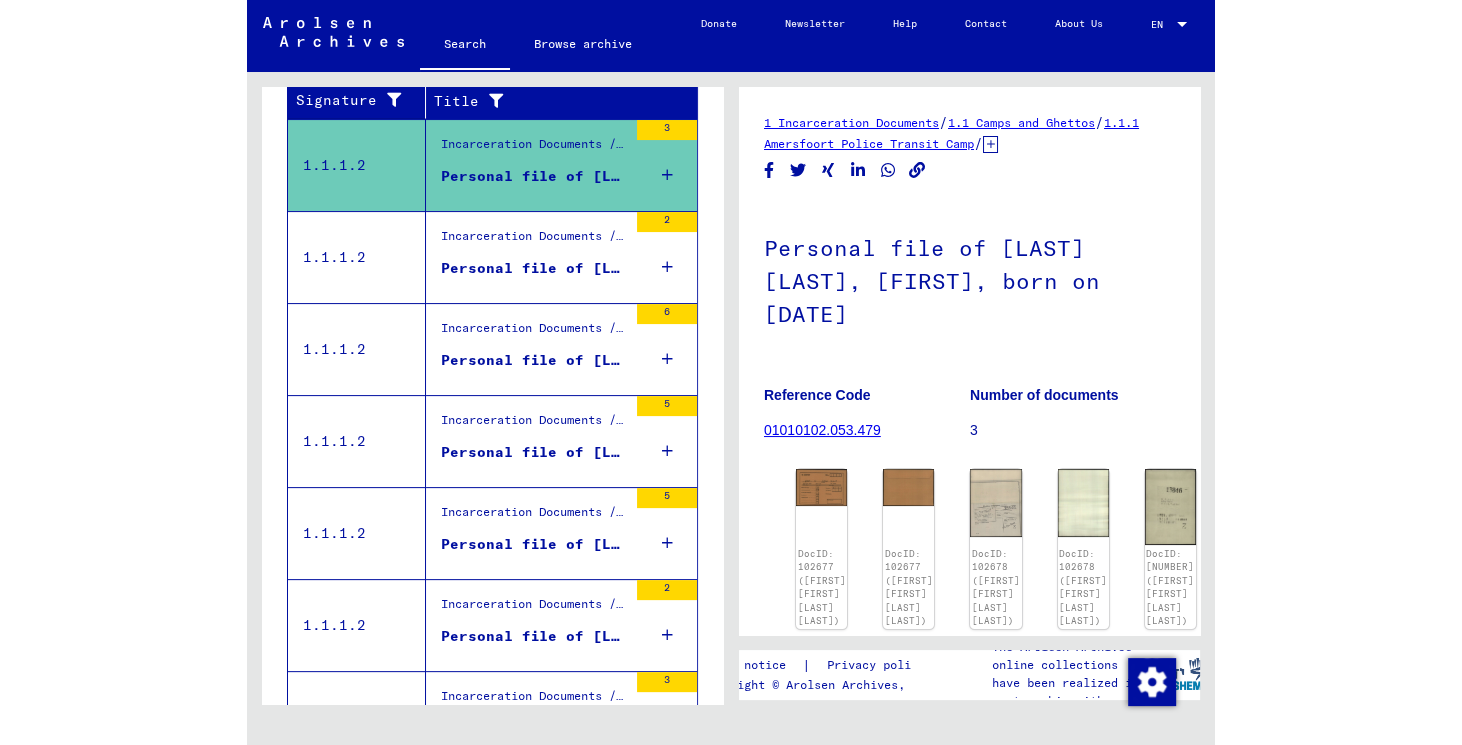 scroll, scrollTop: 0, scrollLeft: 0, axis: both 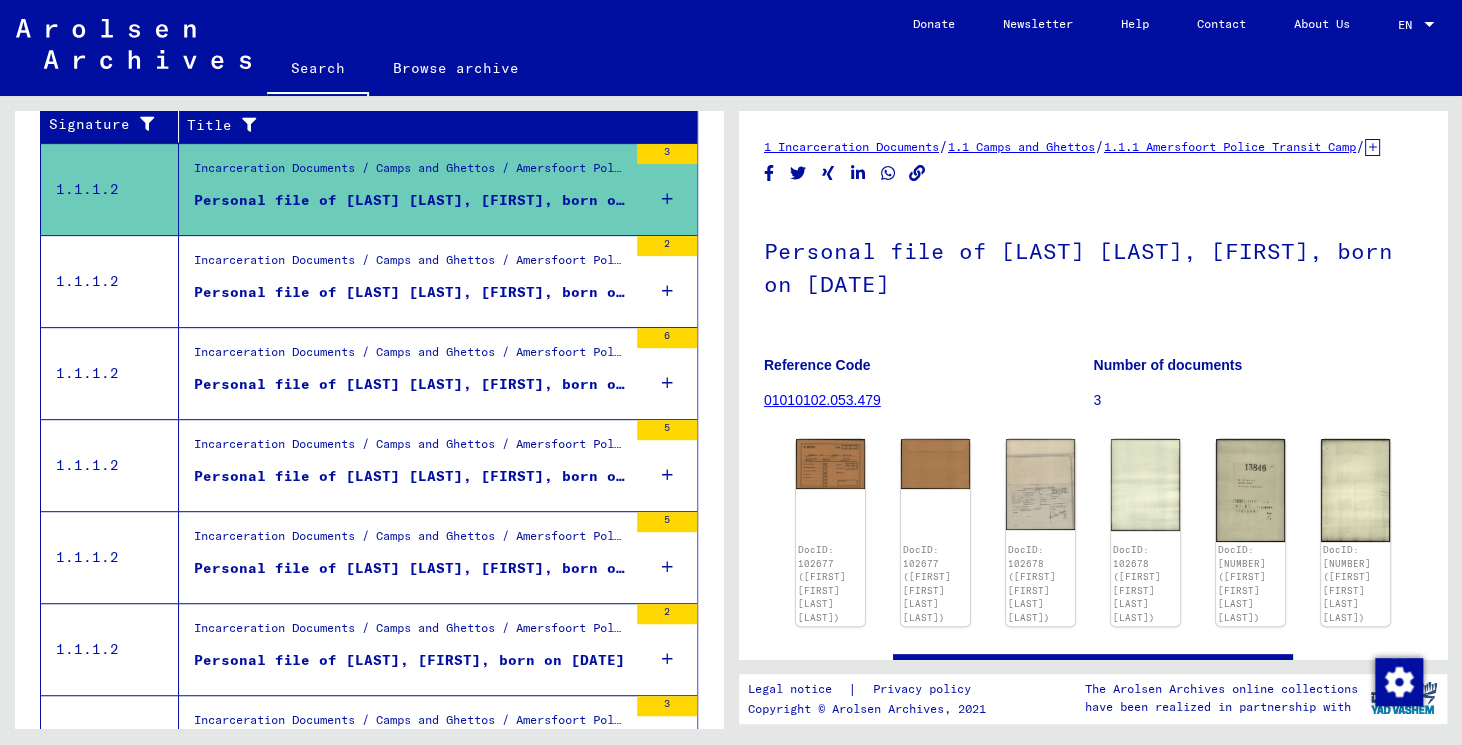click on "Incarceration Documents / Camps and Ghettos / Amersfoort Police Transit Camp / Individual Documents Amersfoort / Individual prisoner records - Police Transit Camp Amersfoort / Files with names from WESTERVELD" at bounding box center [410, 265] 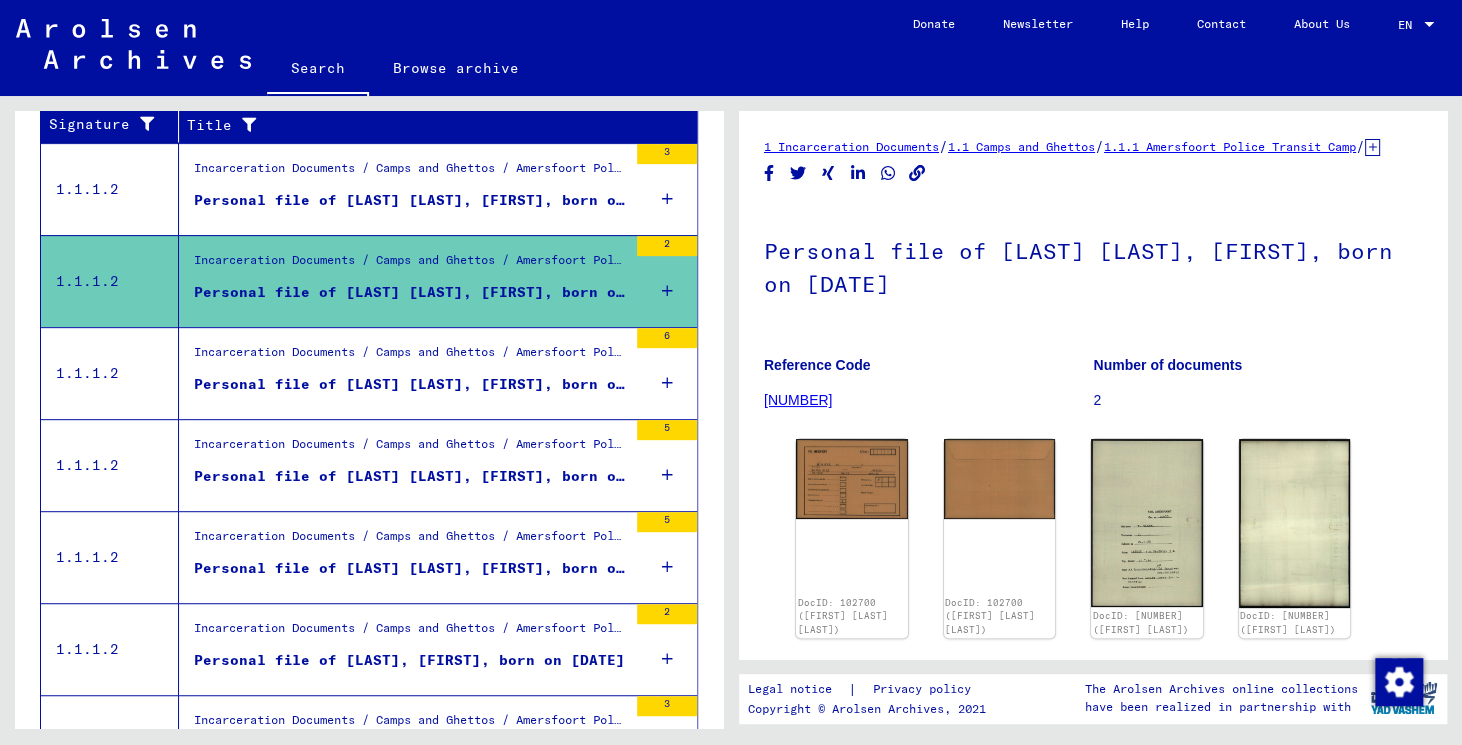 scroll, scrollTop: 458, scrollLeft: 0, axis: vertical 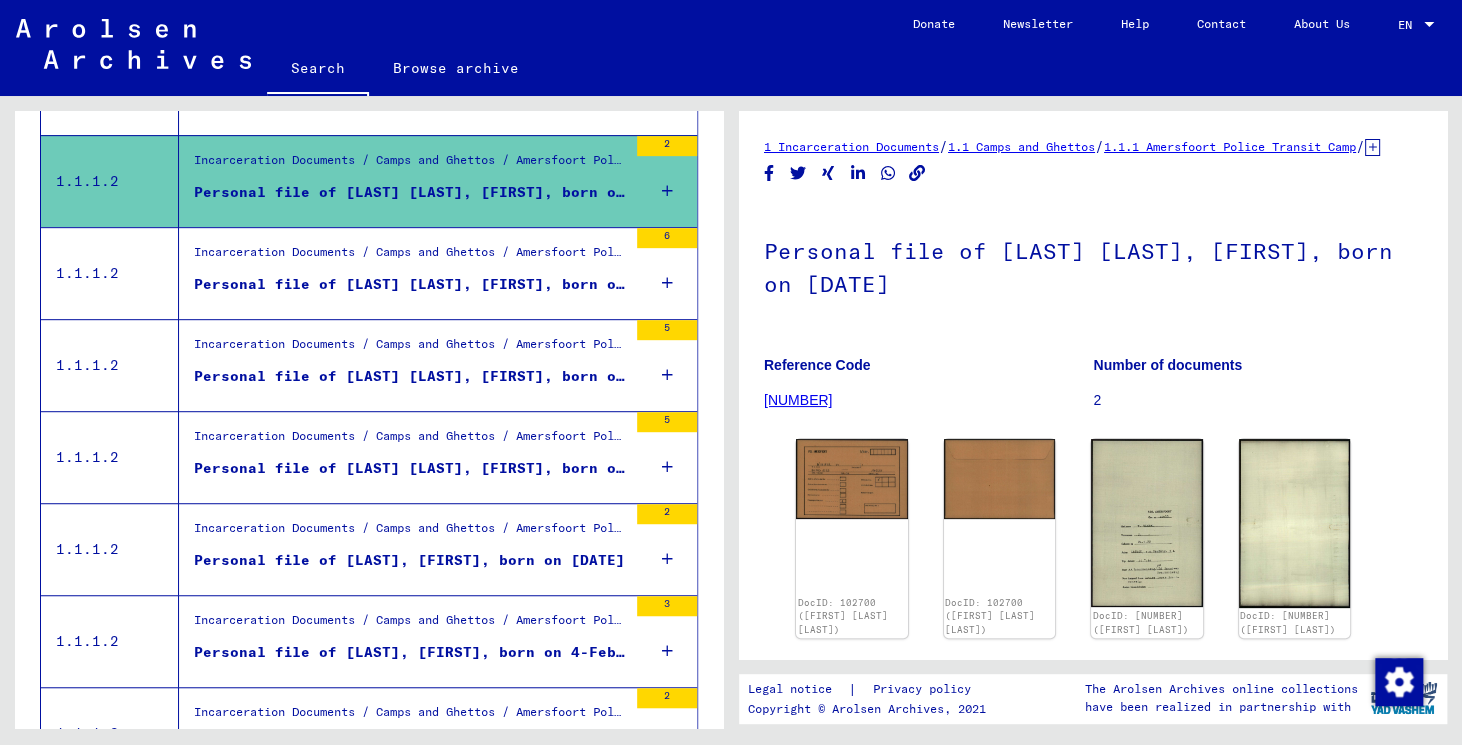 click on "Personal file of [LAST] [LAST], [FIRST], born on [DATE]" at bounding box center [410, 284] 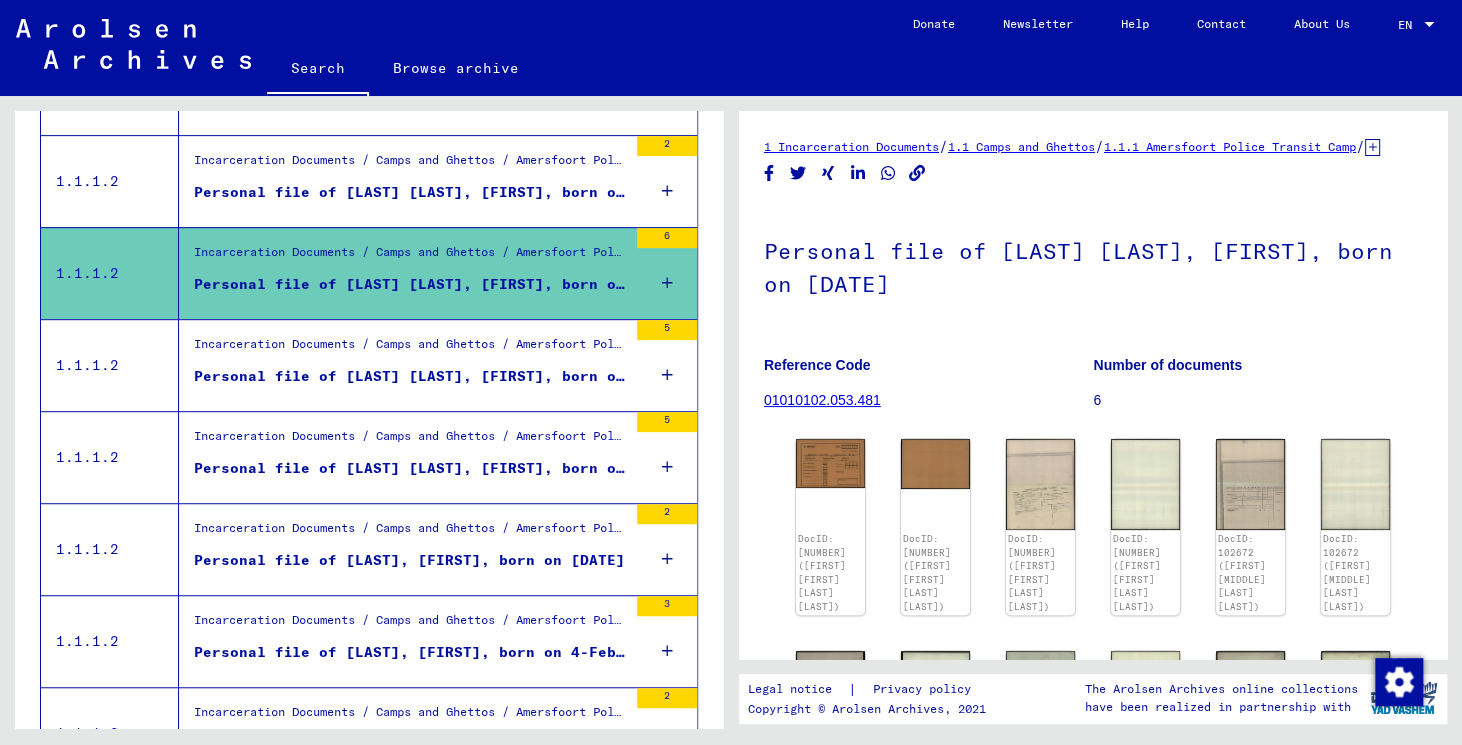 scroll, scrollTop: 0, scrollLeft: 0, axis: both 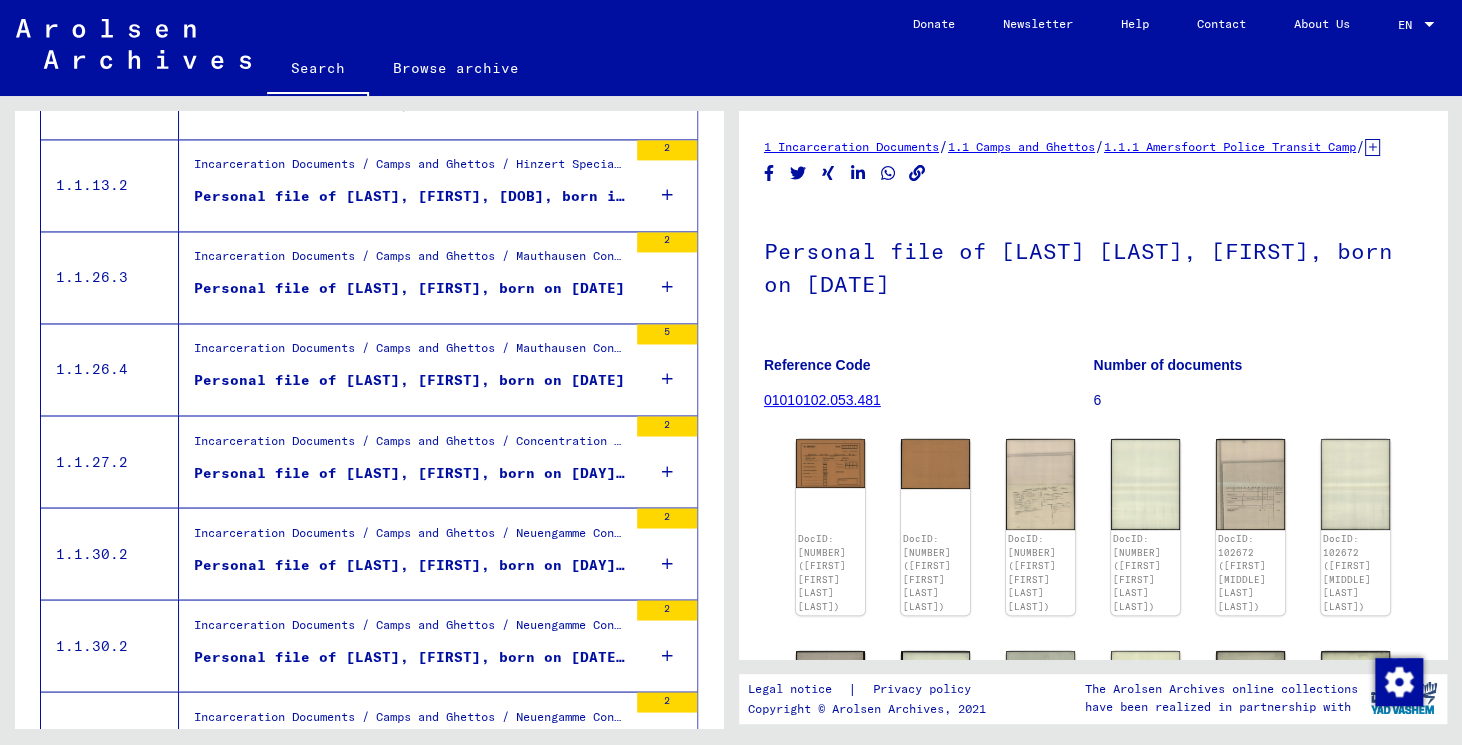click on "Incarceration Documents / Camps and Ghettos / Mauthausen Concentration Camp / Individual Documents Regarding Male Detainees Mauthausen / Personal Files (male) - Concentration Camp Mauthausen / Files with names from WIENER" at bounding box center (410, 261) 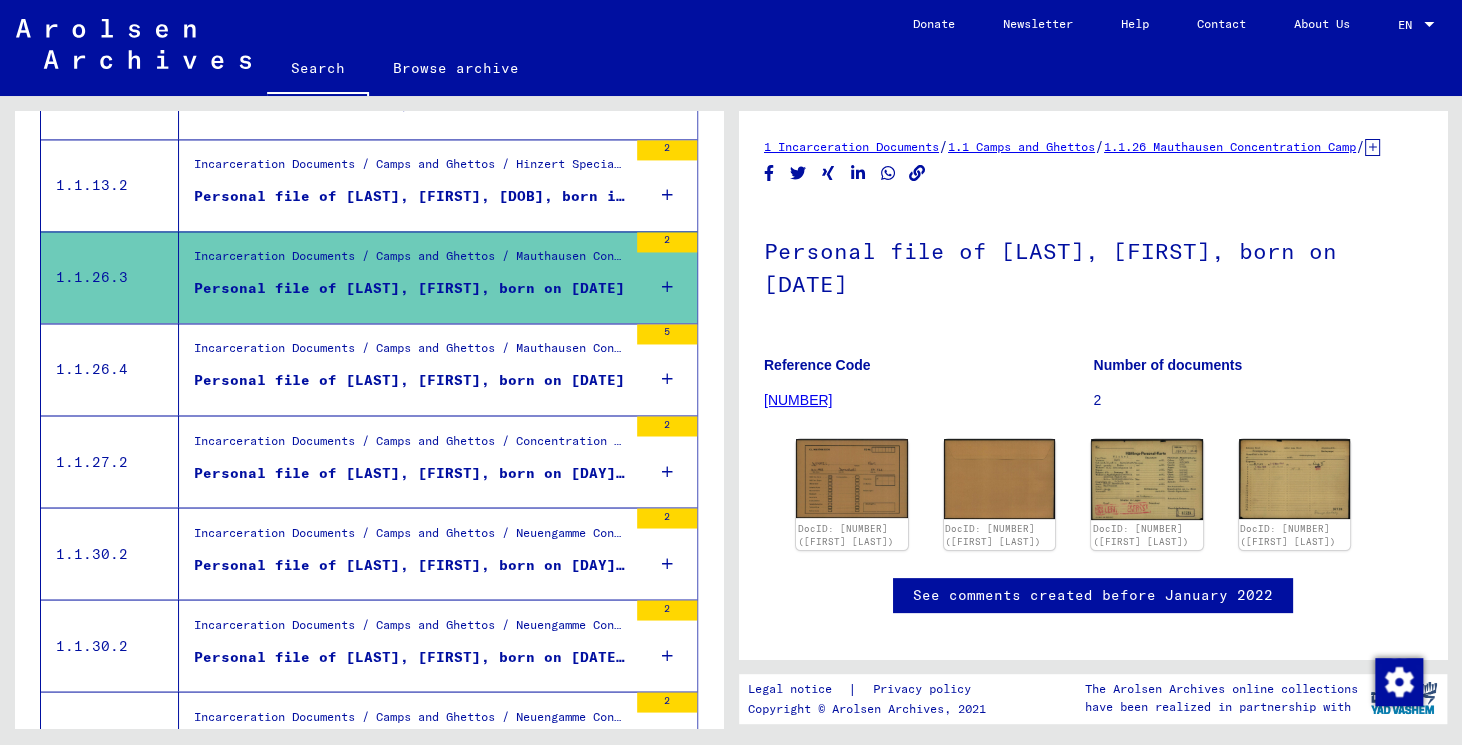 scroll, scrollTop: 0, scrollLeft: 0, axis: both 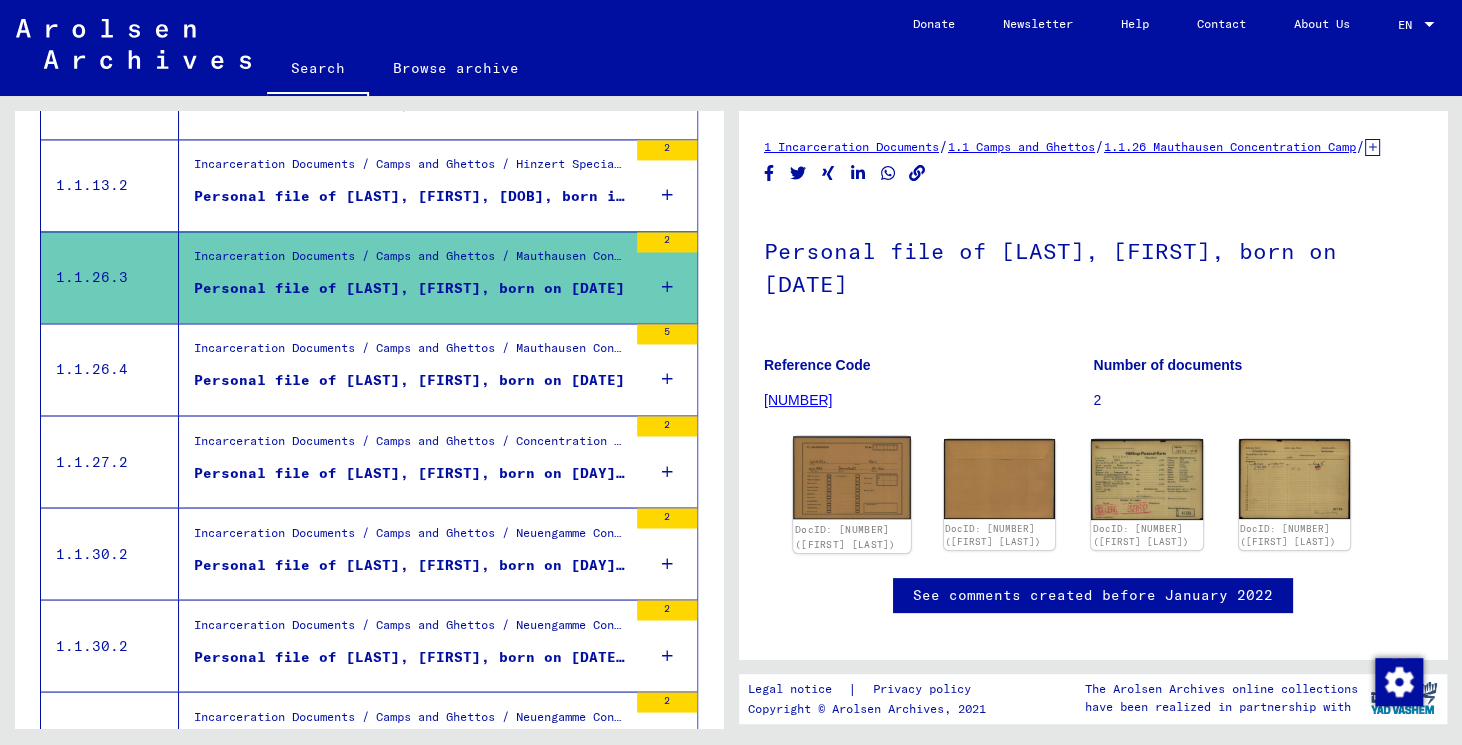 click 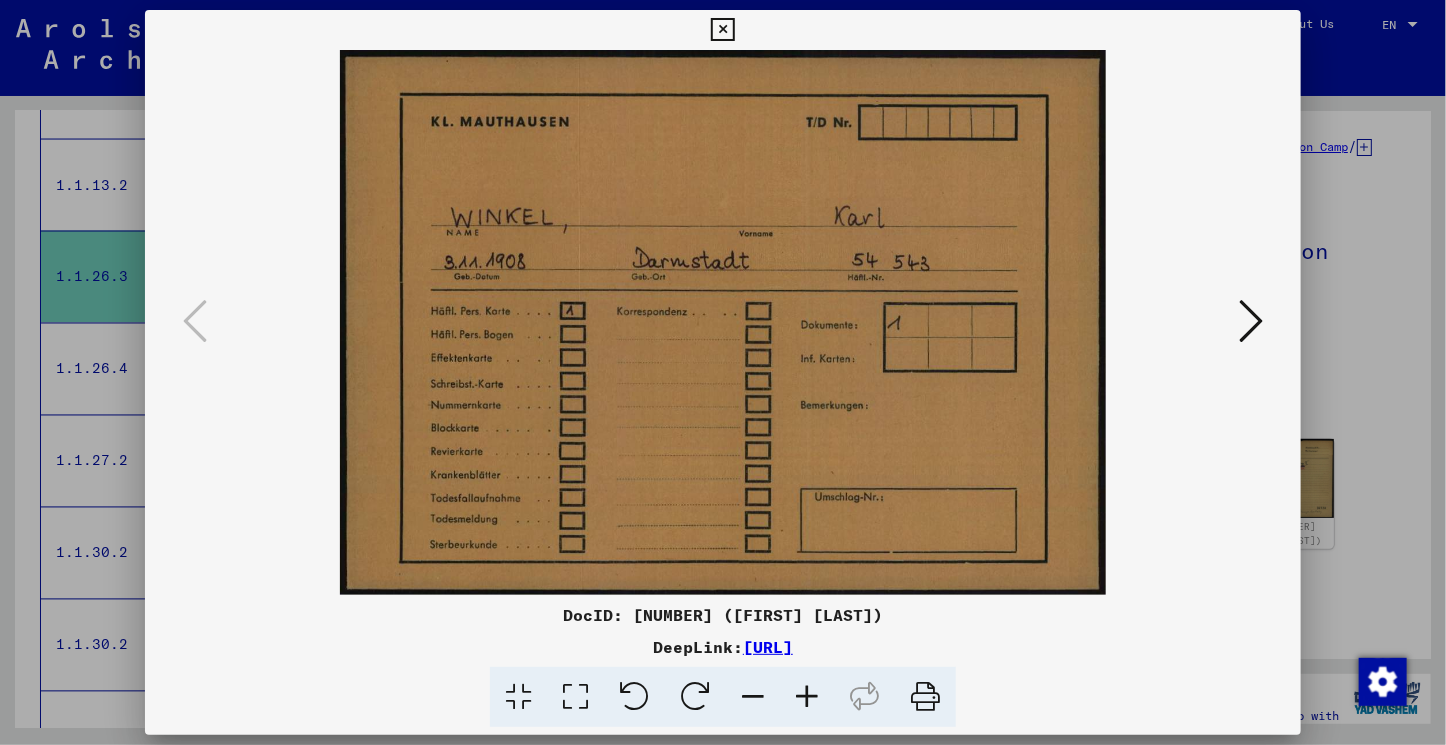 click at bounding box center (1251, 321) 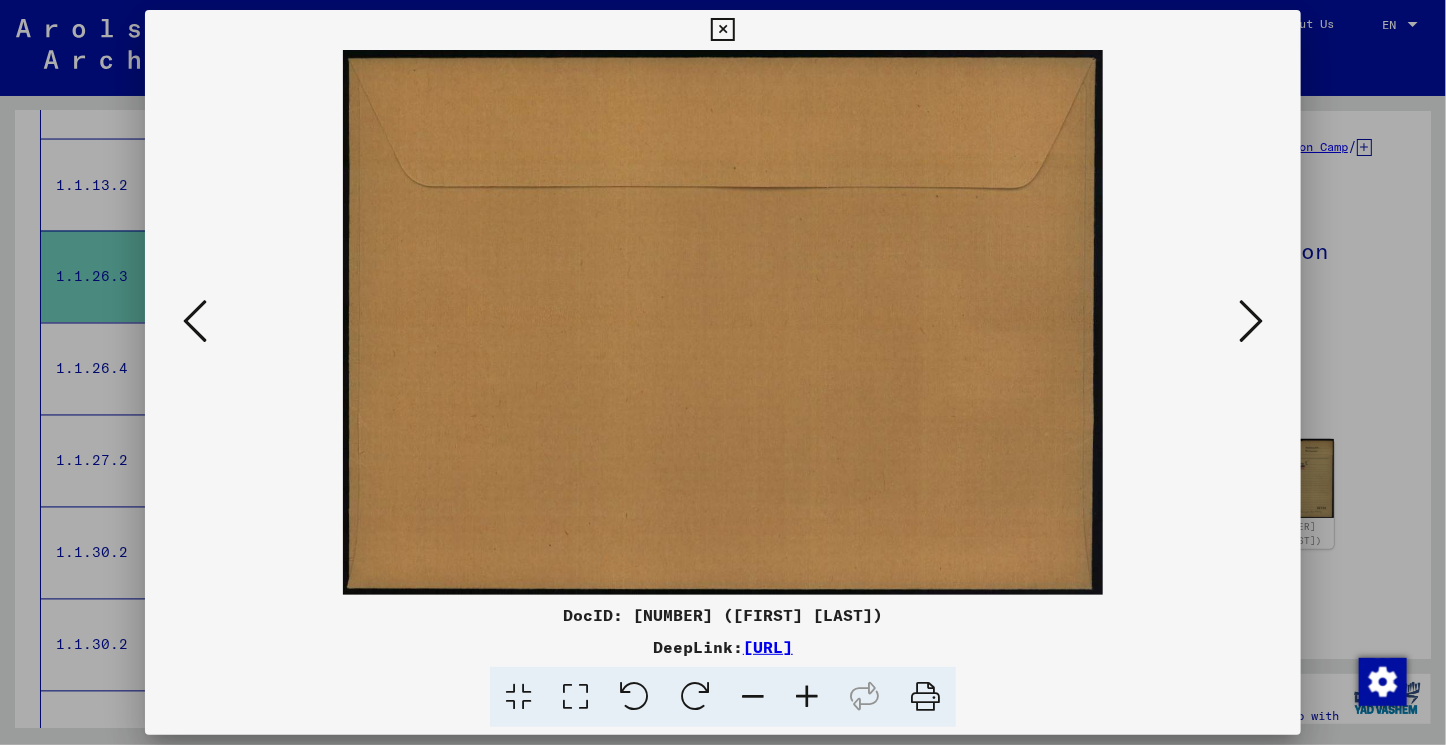 click at bounding box center (1251, 321) 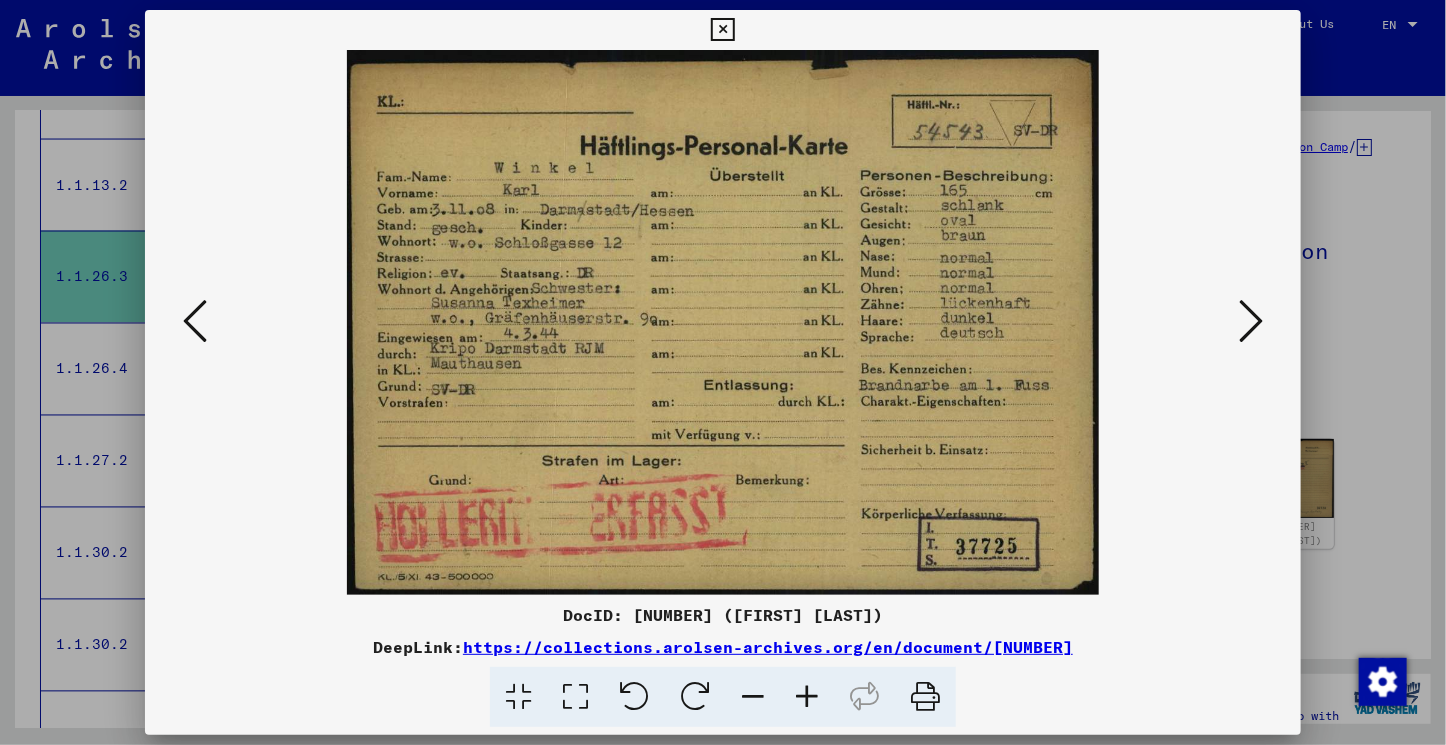 click at bounding box center (1251, 321) 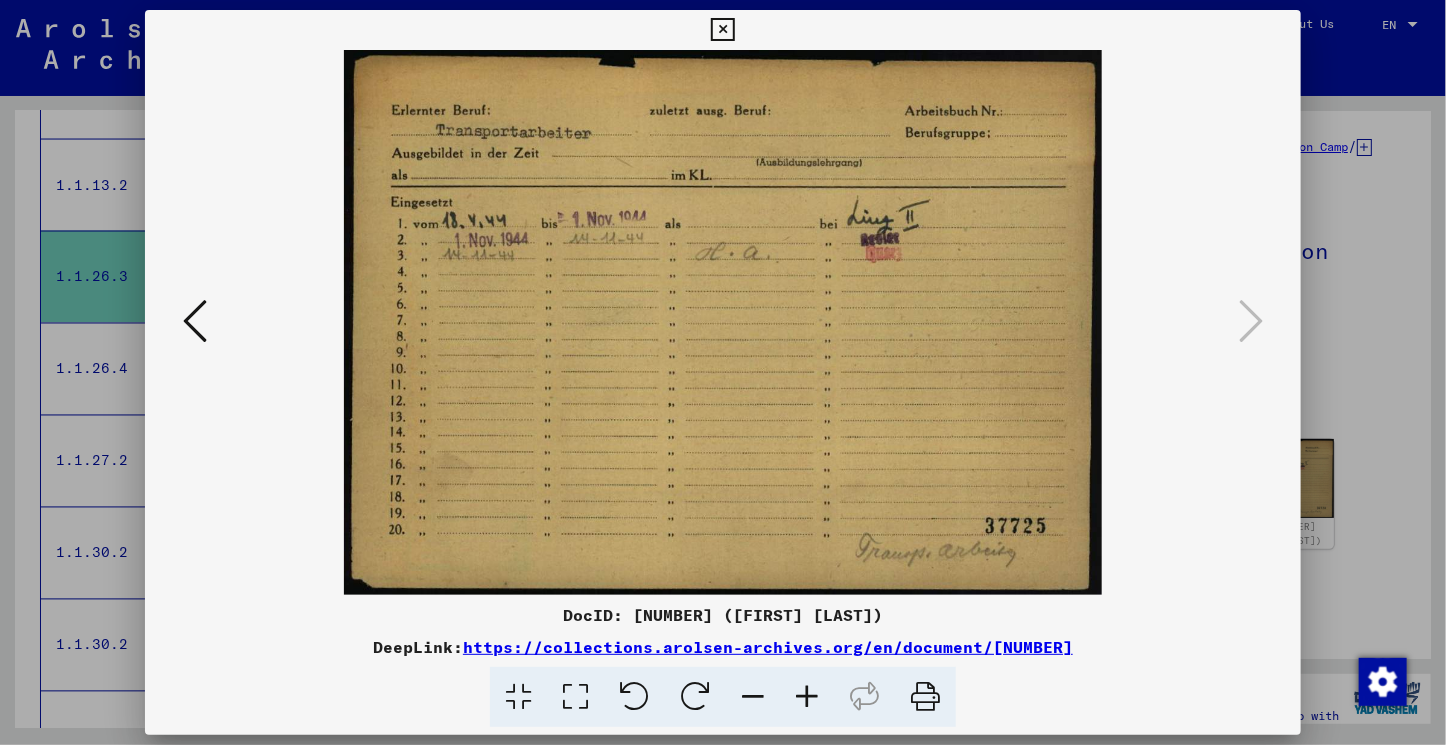 click at bounding box center [722, 30] 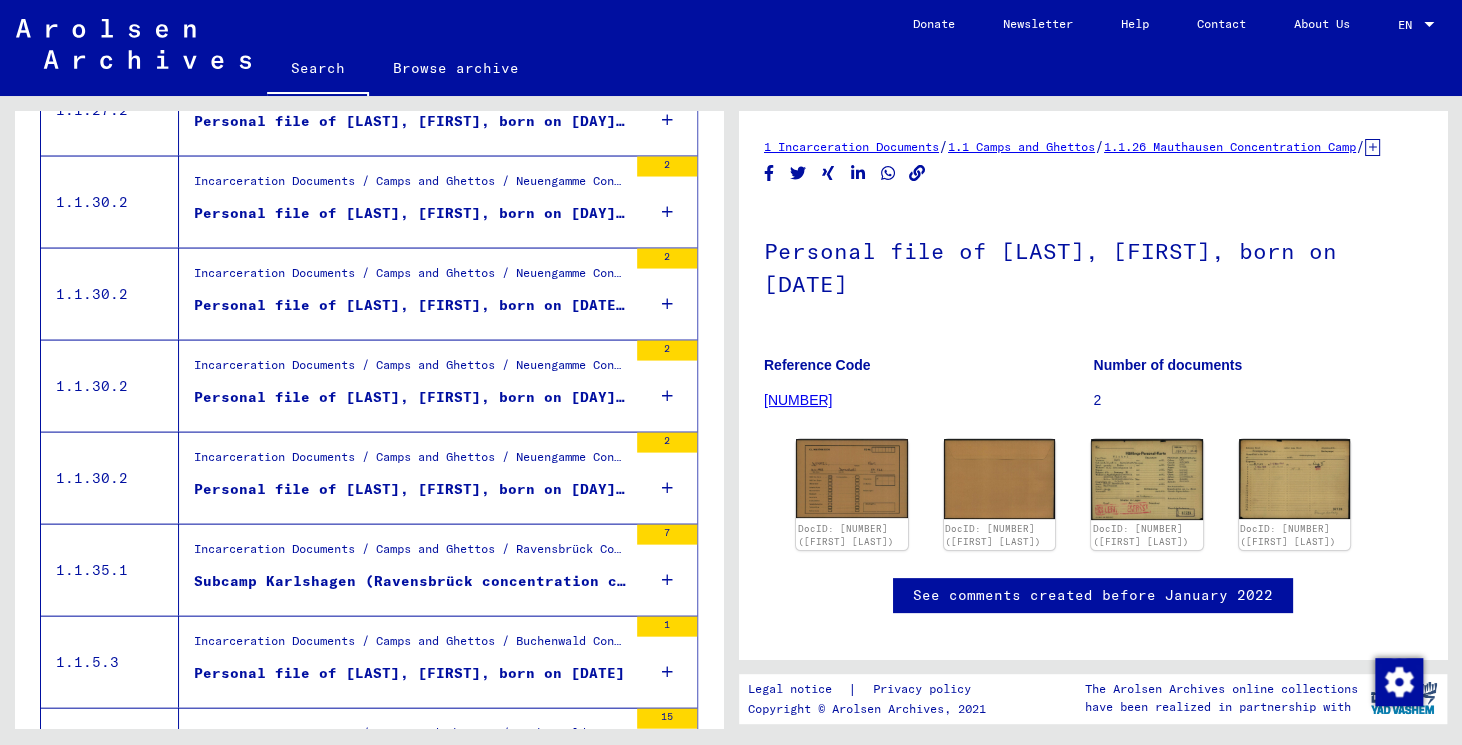 scroll, scrollTop: 1958, scrollLeft: 0, axis: vertical 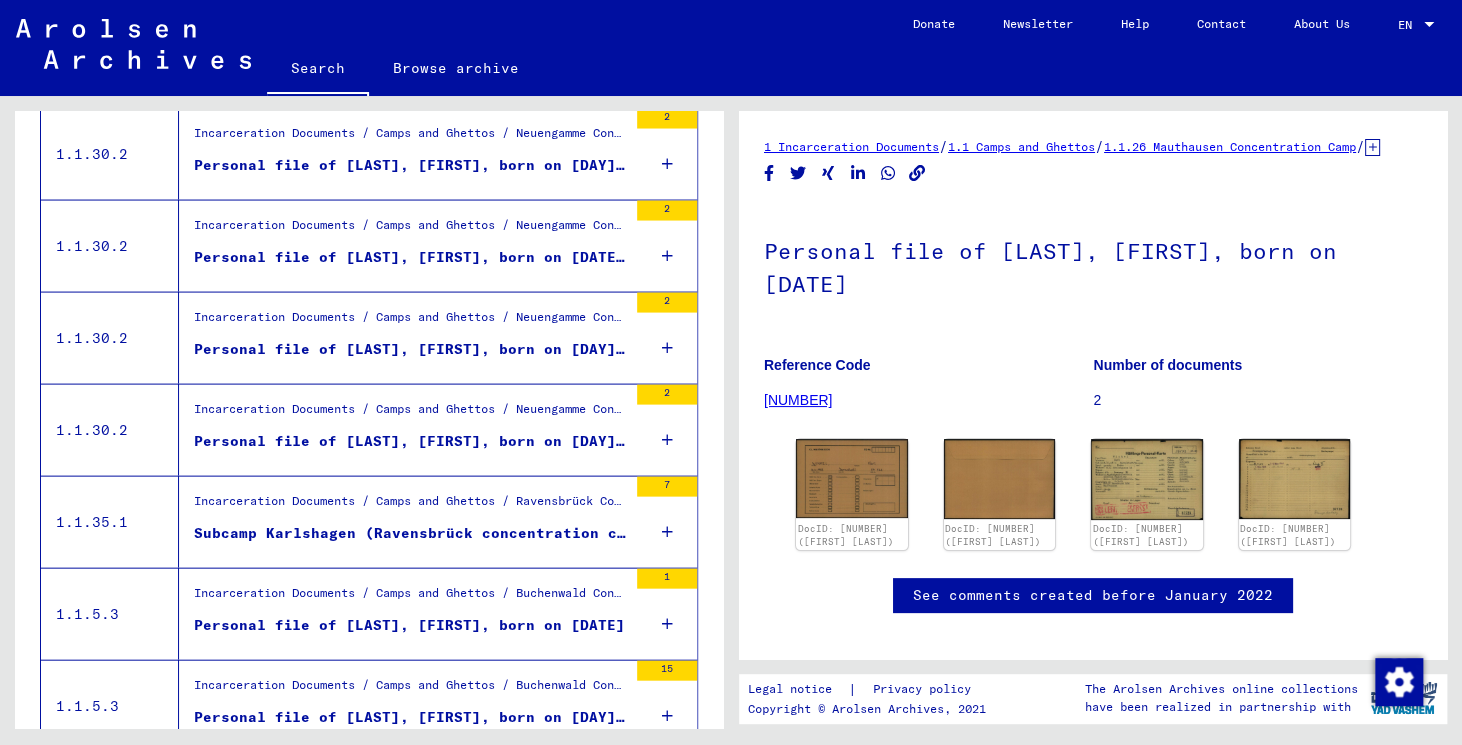click on "Personal file of [LAST], [FIRST], born on [DAY]-[MONTH]-[YEAR], born in [CITY]" at bounding box center [410, 440] 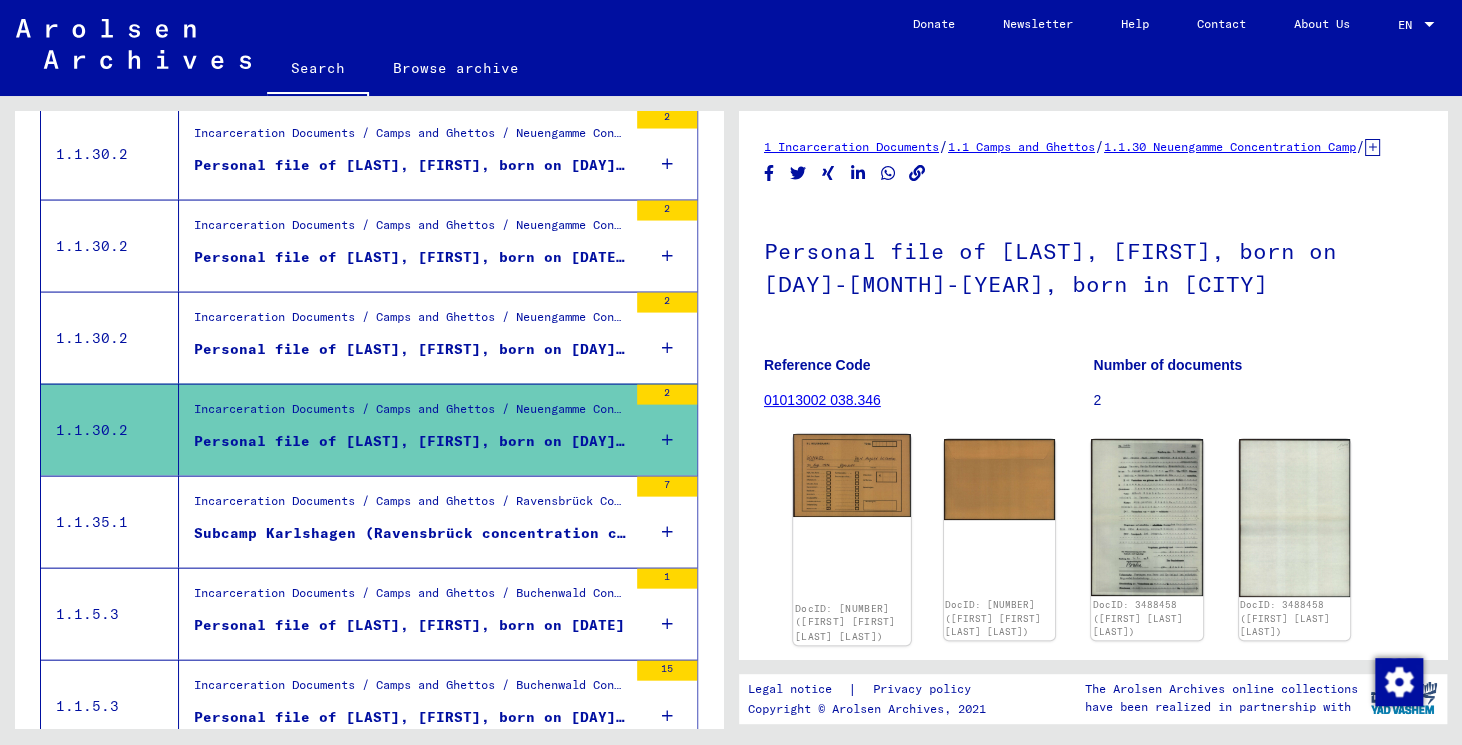 scroll, scrollTop: 0, scrollLeft: 0, axis: both 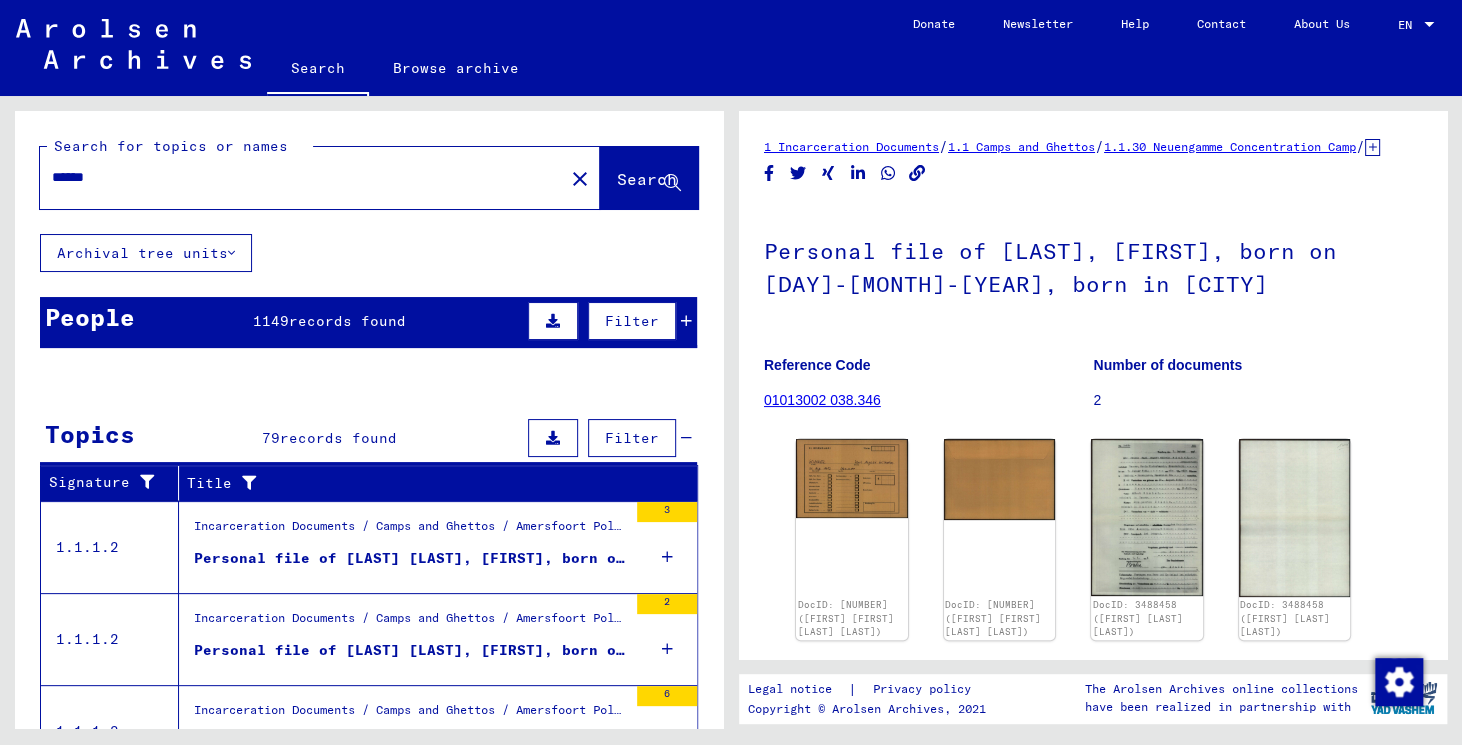 click on "******" 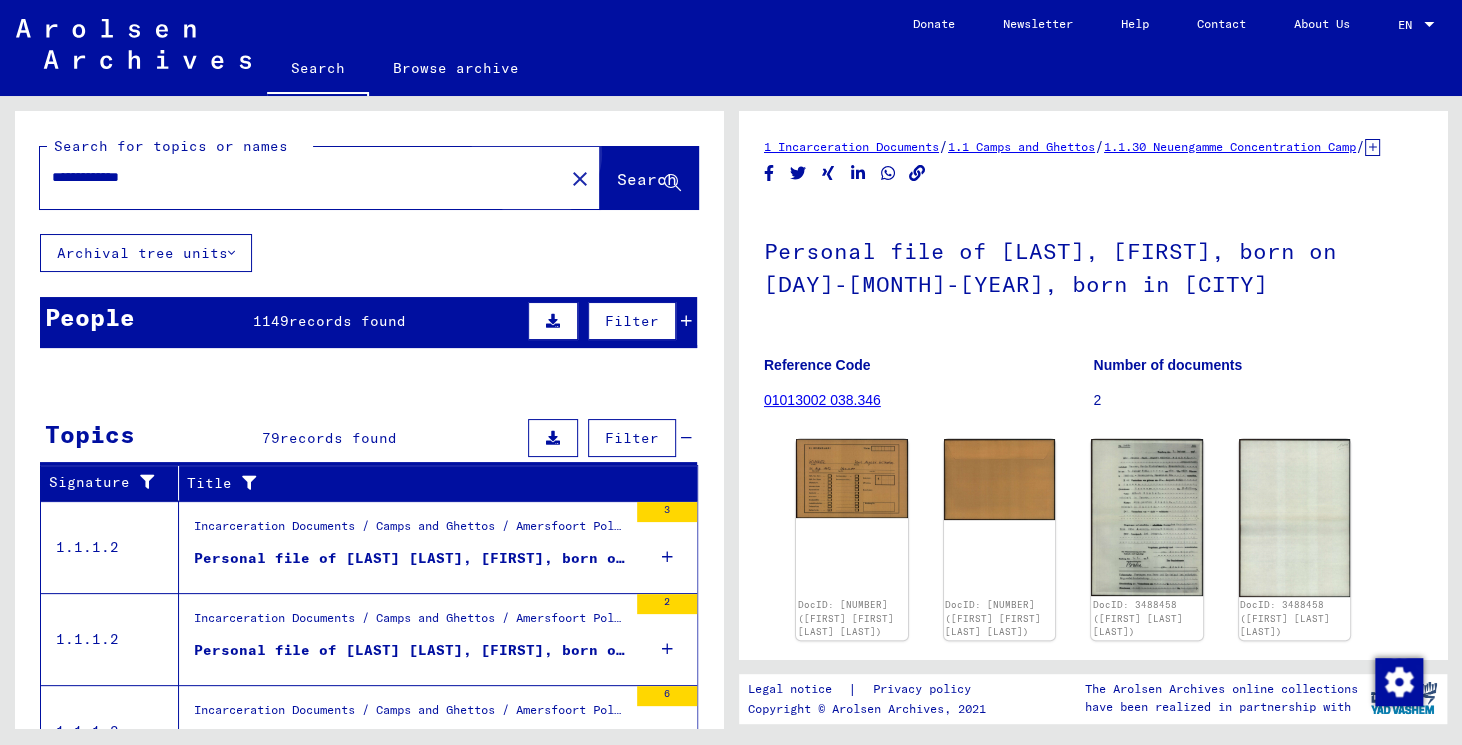 click on "Search" 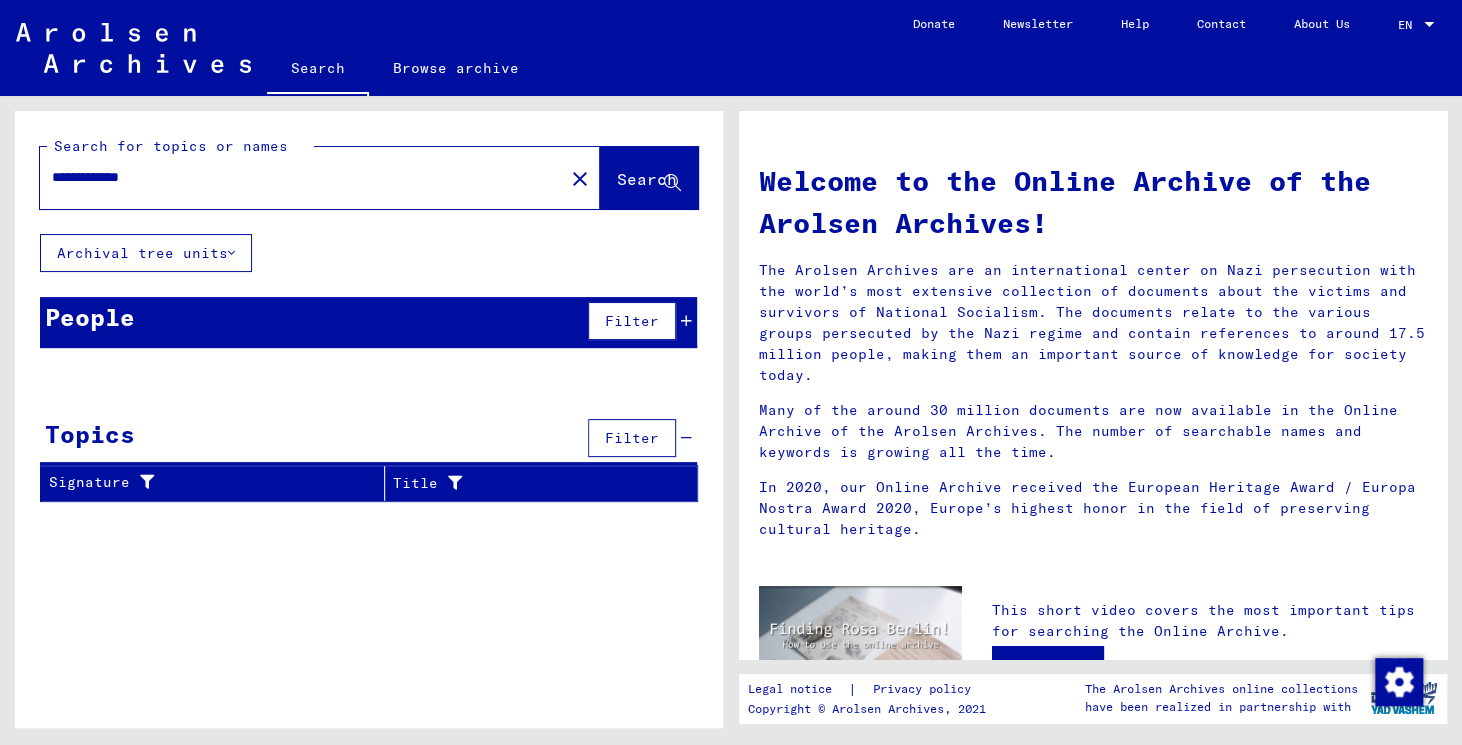 click on "**********" at bounding box center [296, 177] 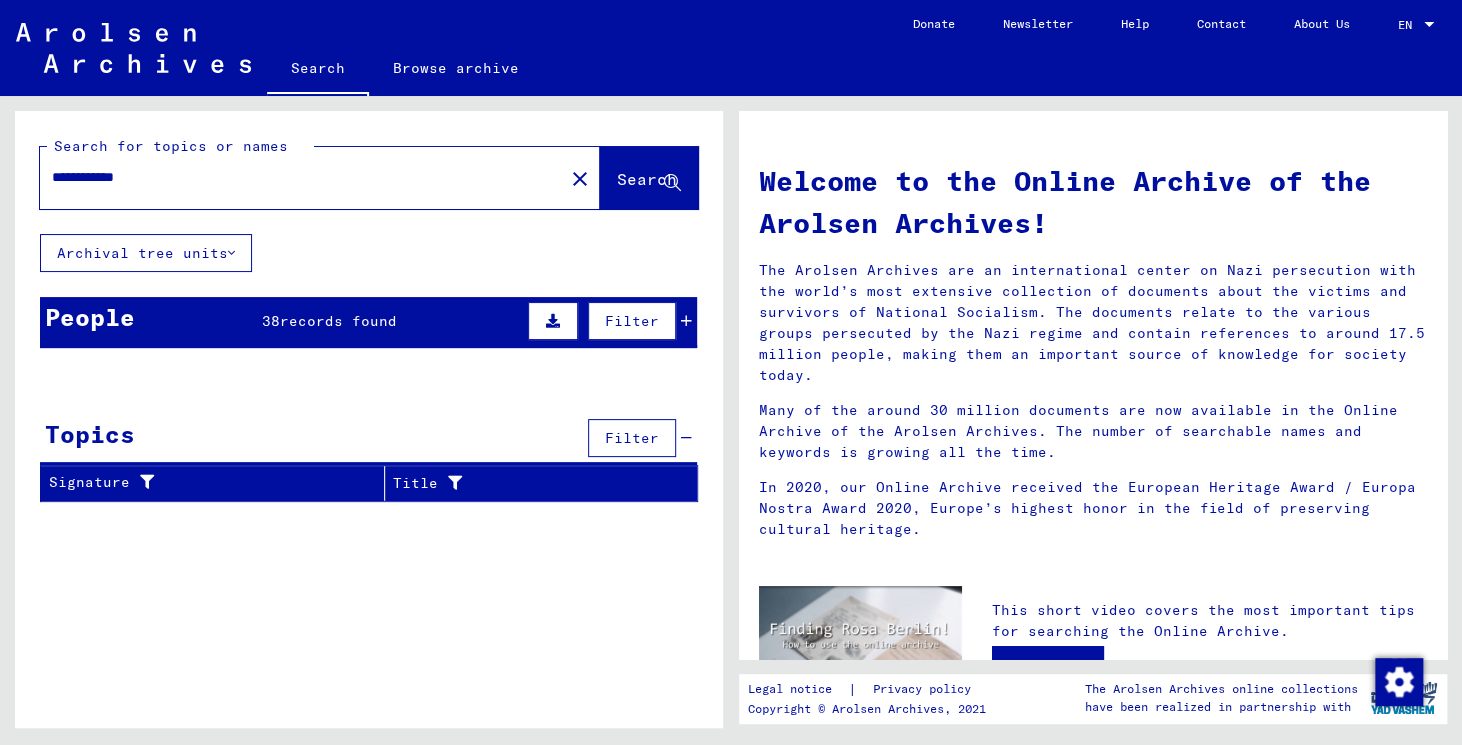 drag, startPoint x: 163, startPoint y: 173, endPoint x: -23, endPoint y: 178, distance: 186.0672 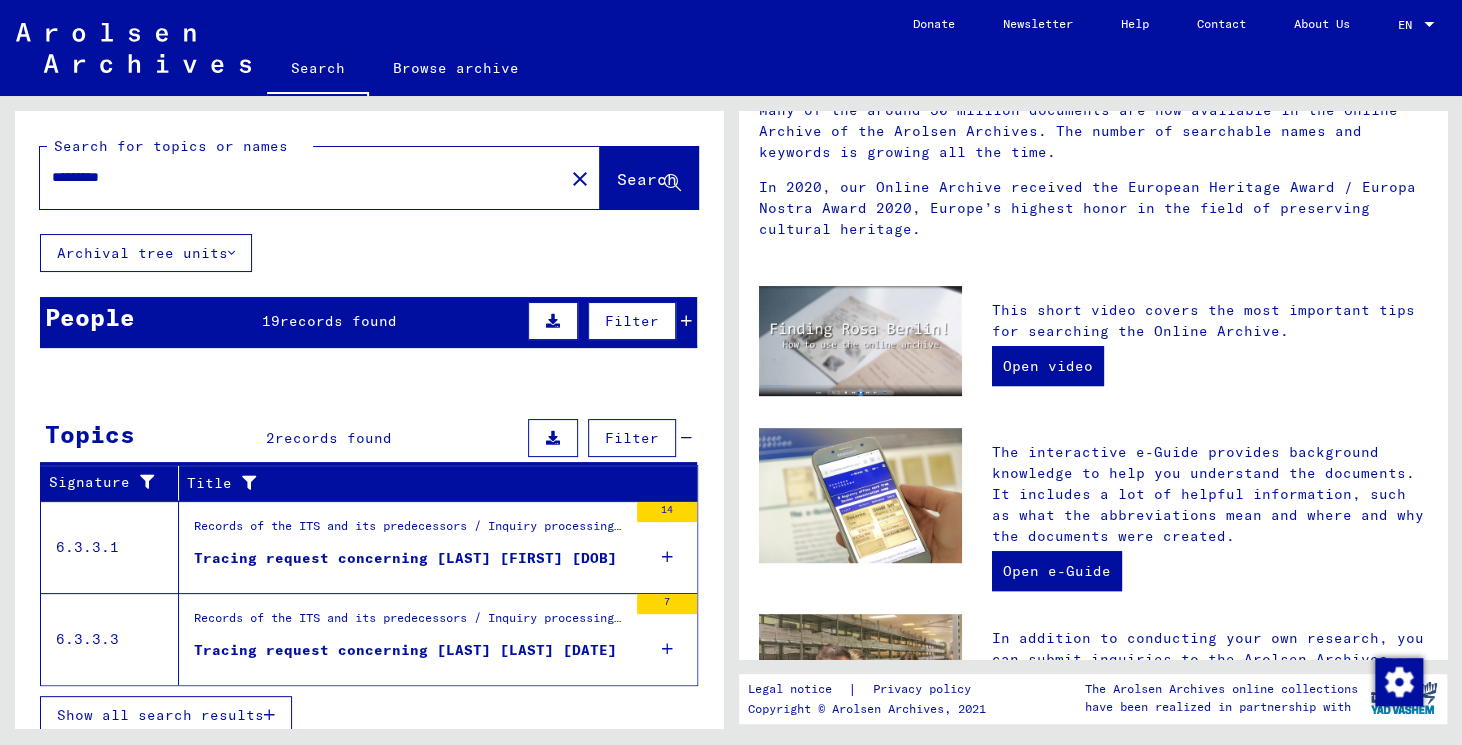scroll, scrollTop: 100, scrollLeft: 0, axis: vertical 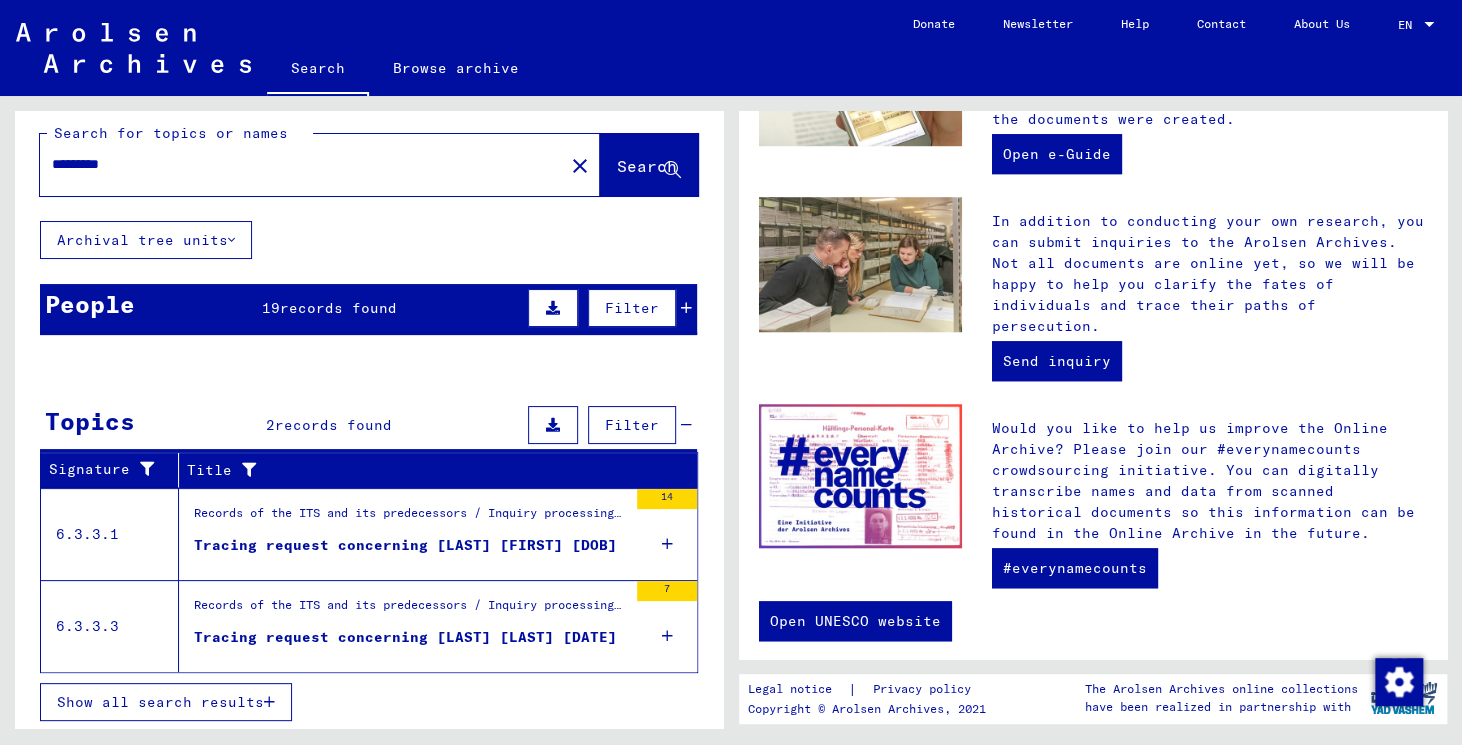 click on "*********" at bounding box center [296, 164] 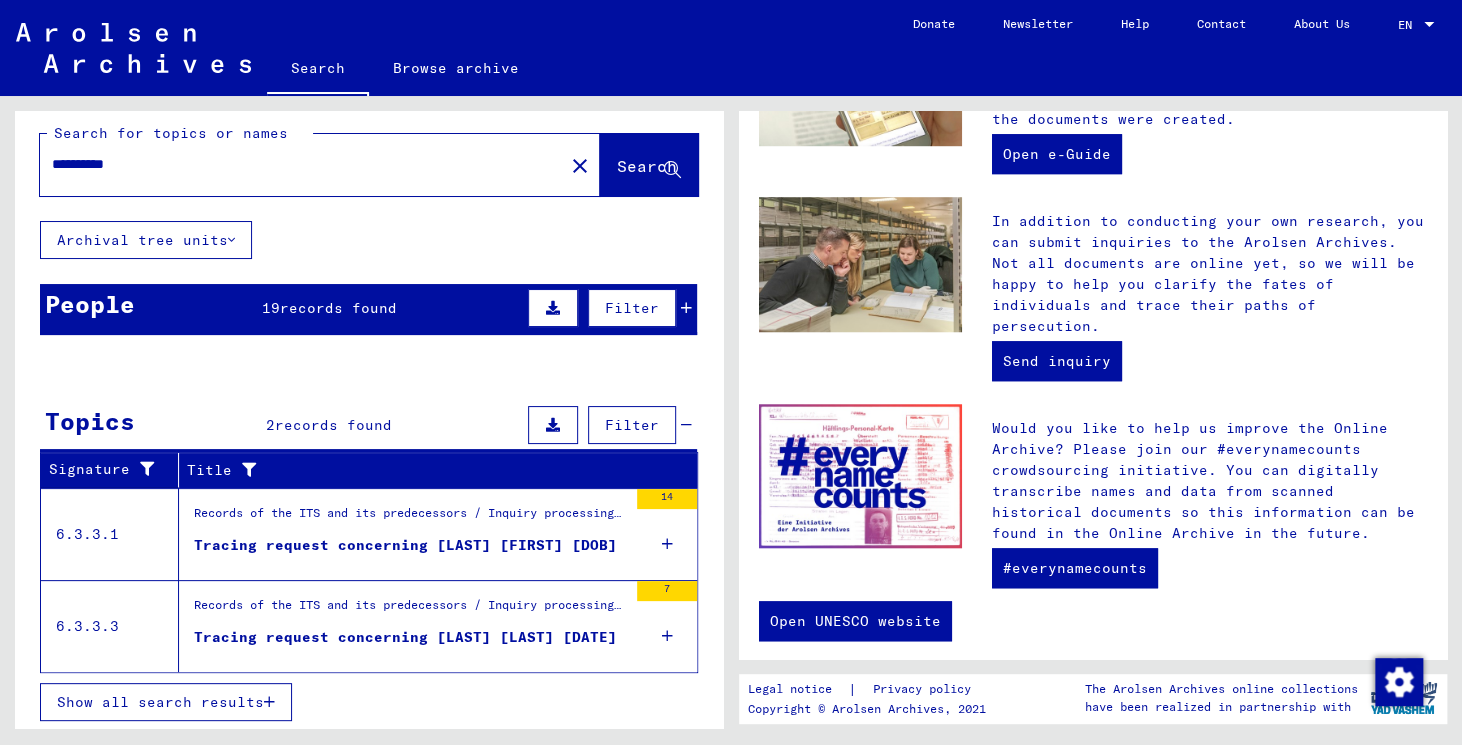 type on "**********" 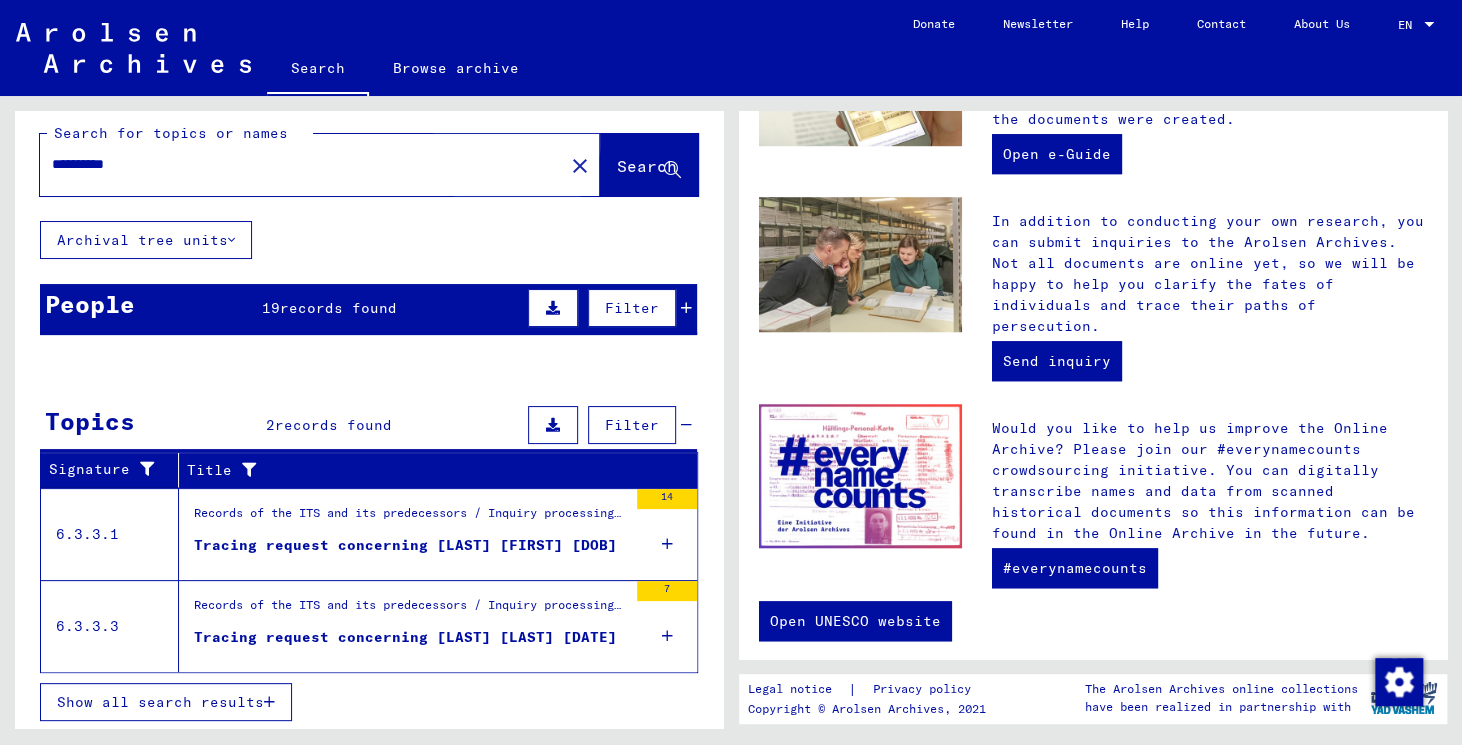 click on "Search" 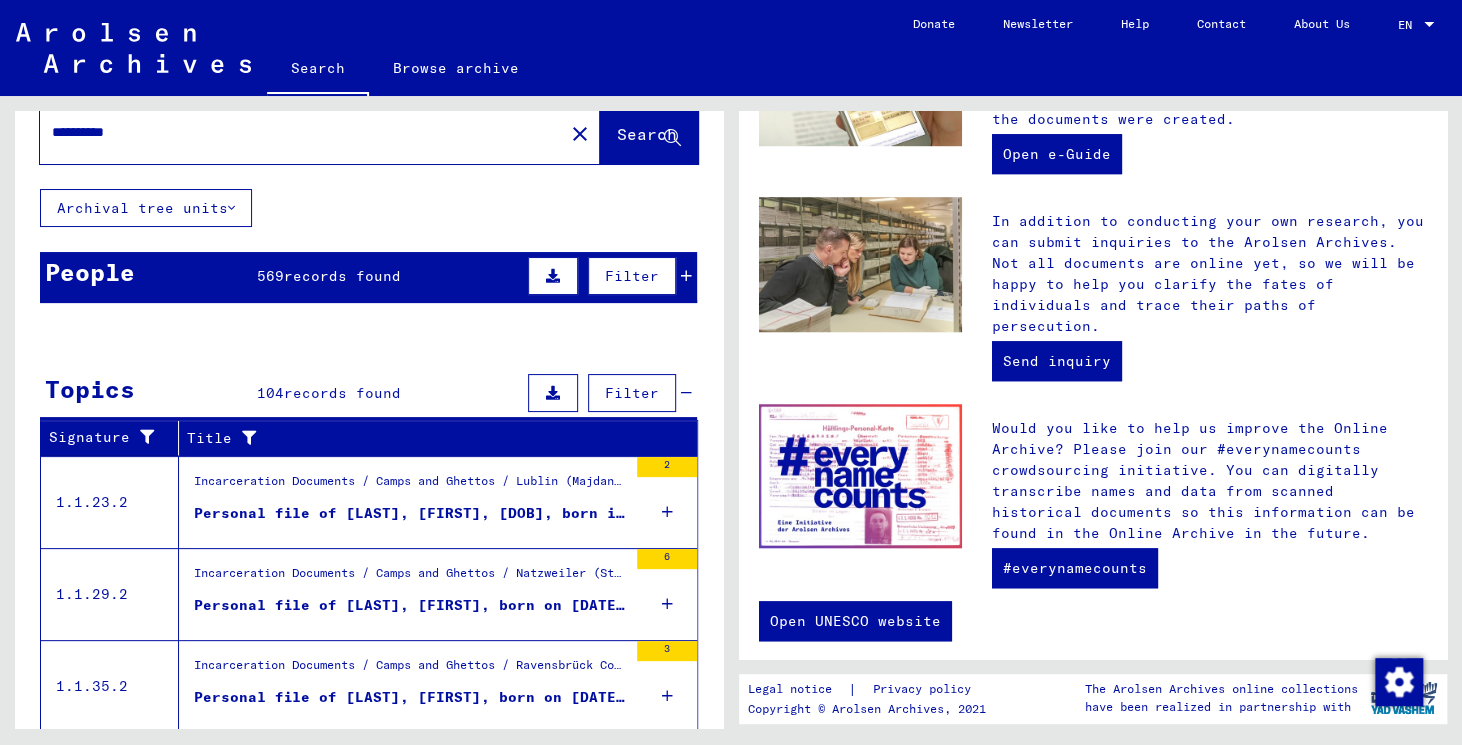 scroll, scrollTop: 0, scrollLeft: 0, axis: both 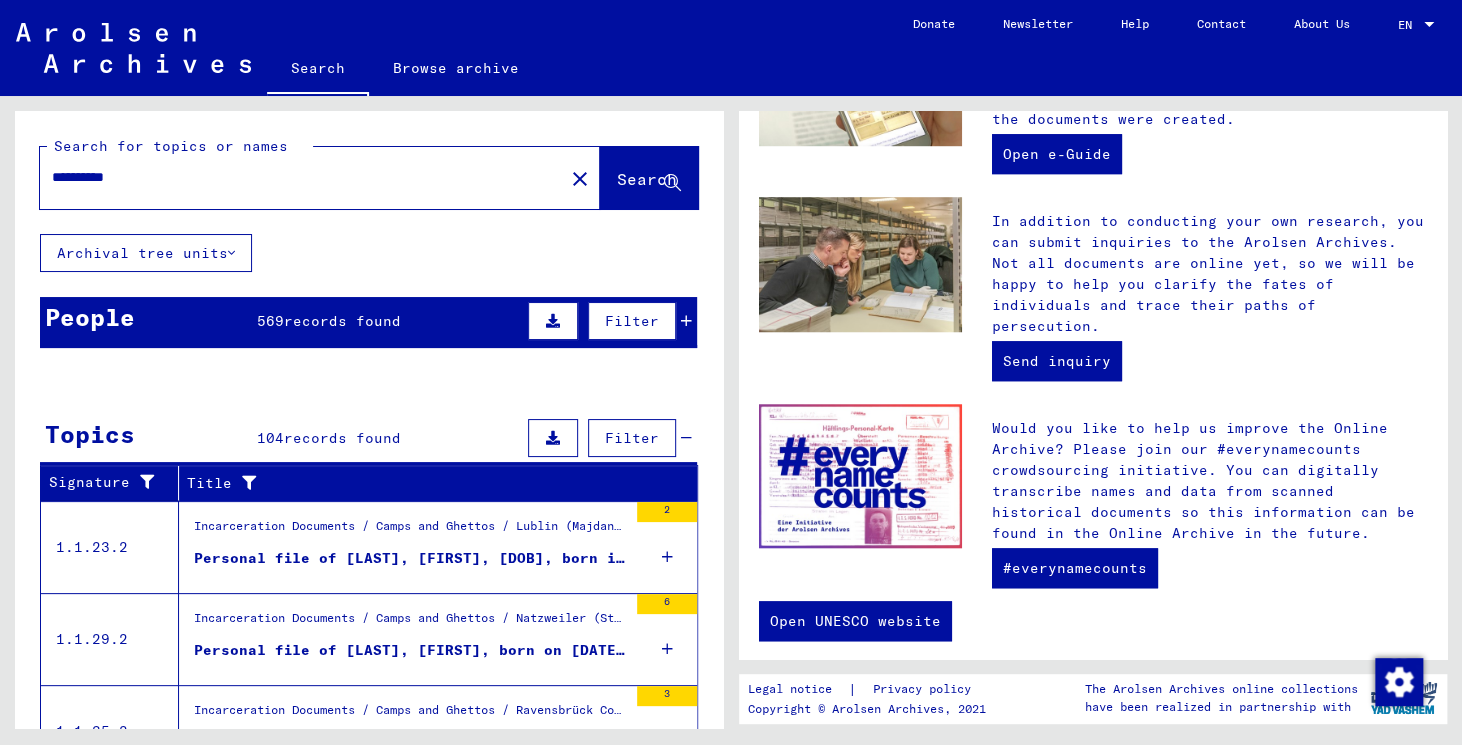 click at bounding box center [553, 438] 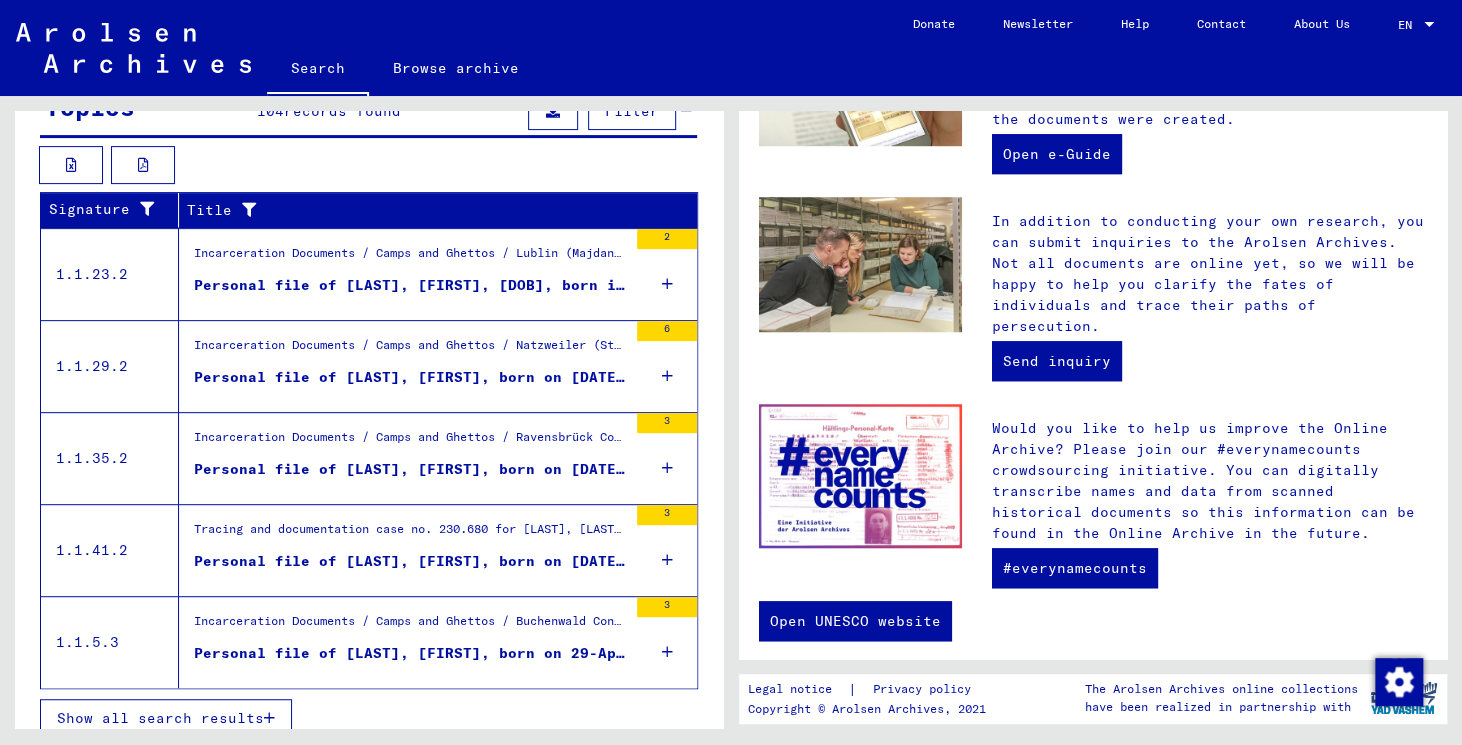 scroll, scrollTop: 342, scrollLeft: 0, axis: vertical 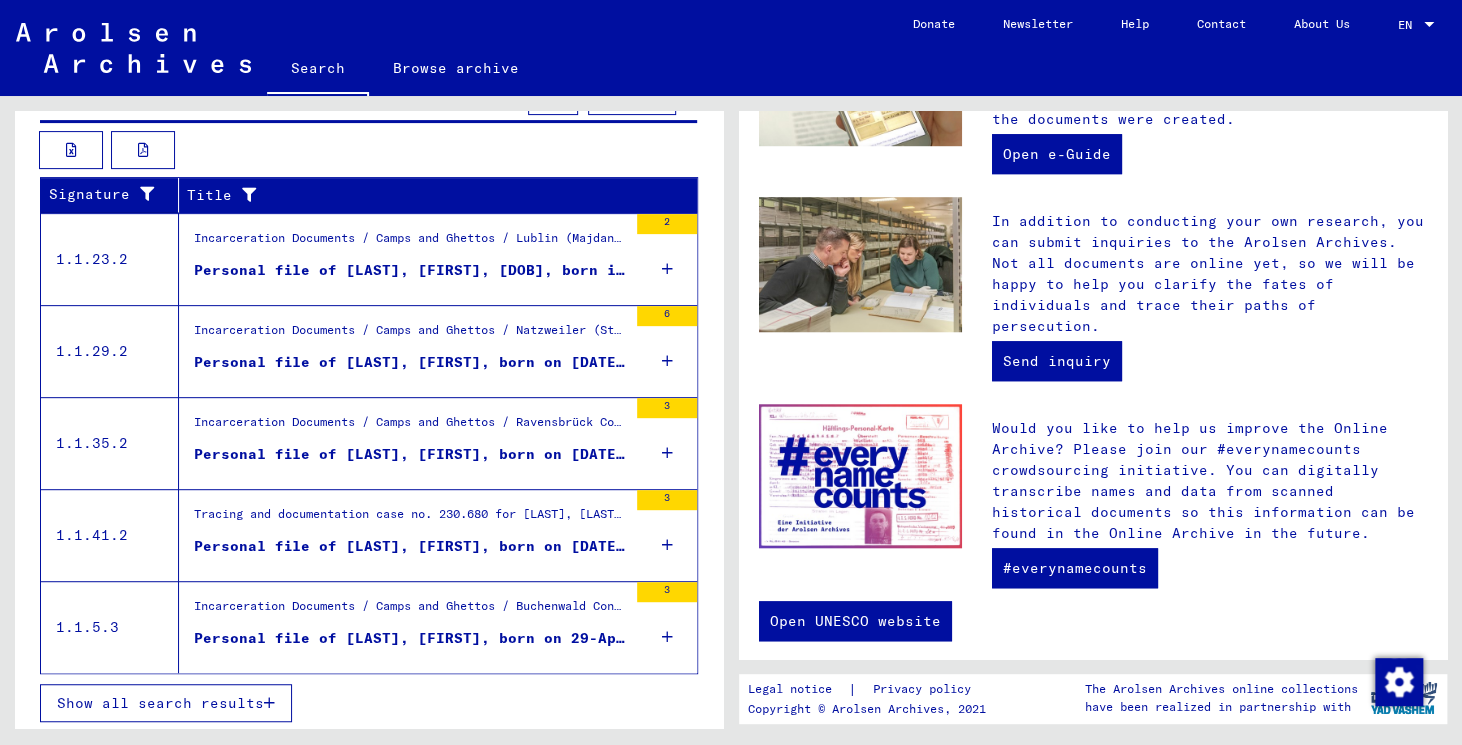 click on "Show all search results" at bounding box center (160, 703) 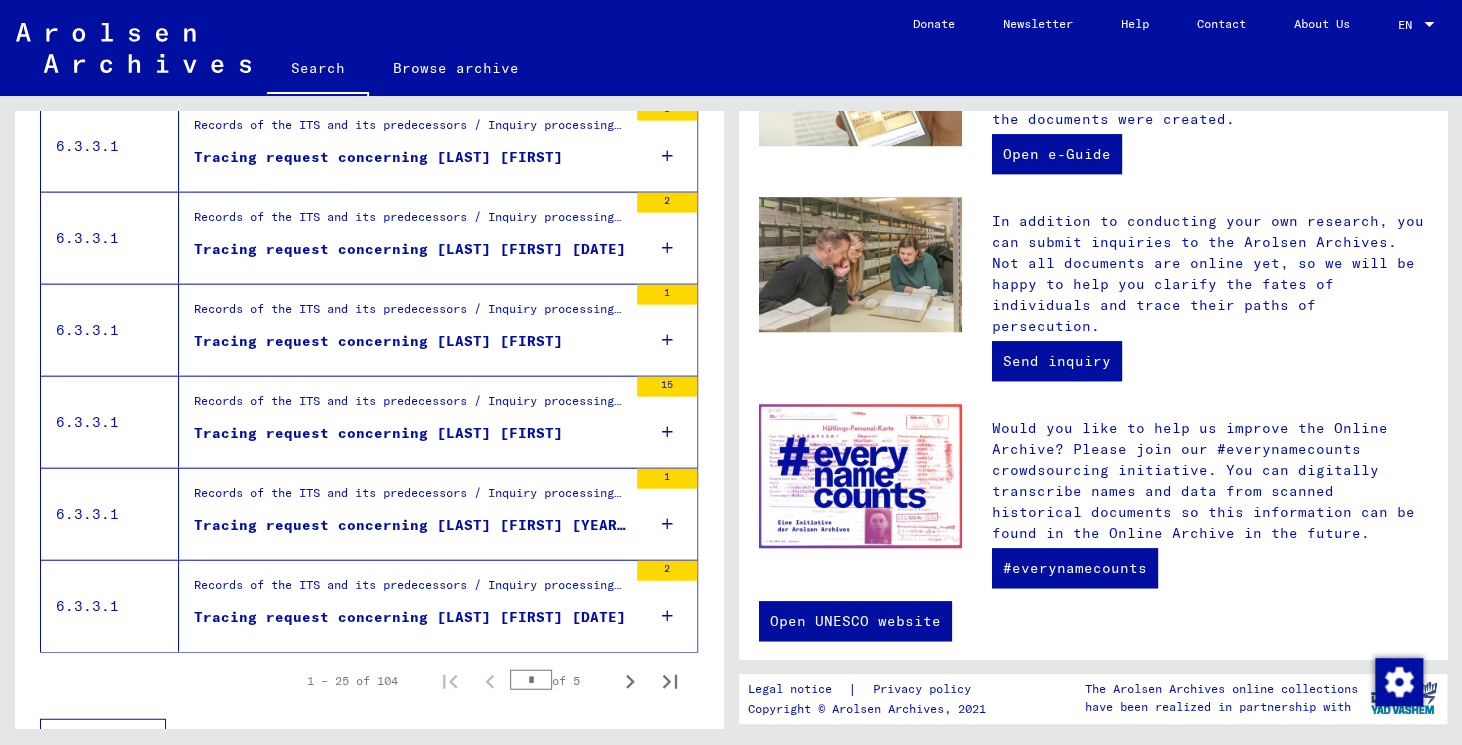 scroll, scrollTop: 2236, scrollLeft: 0, axis: vertical 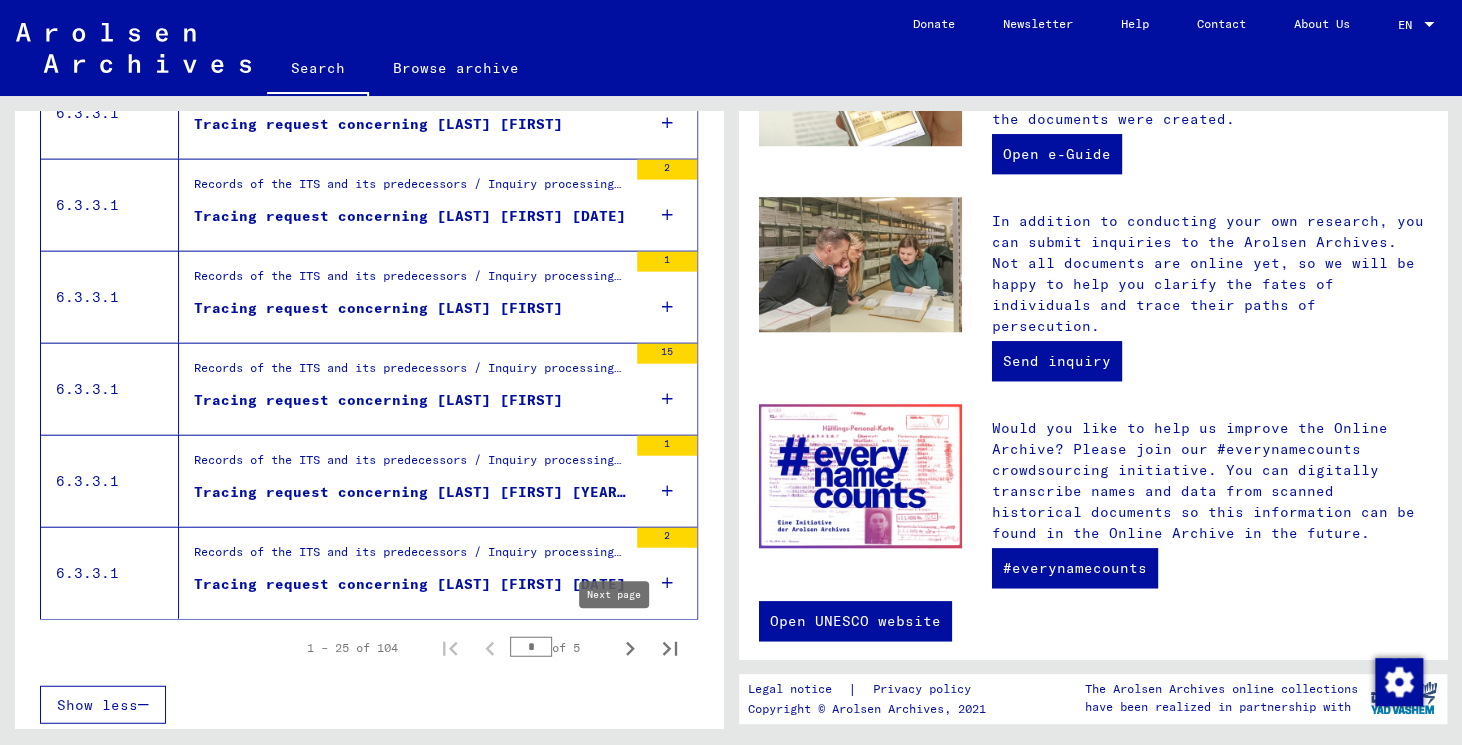 click 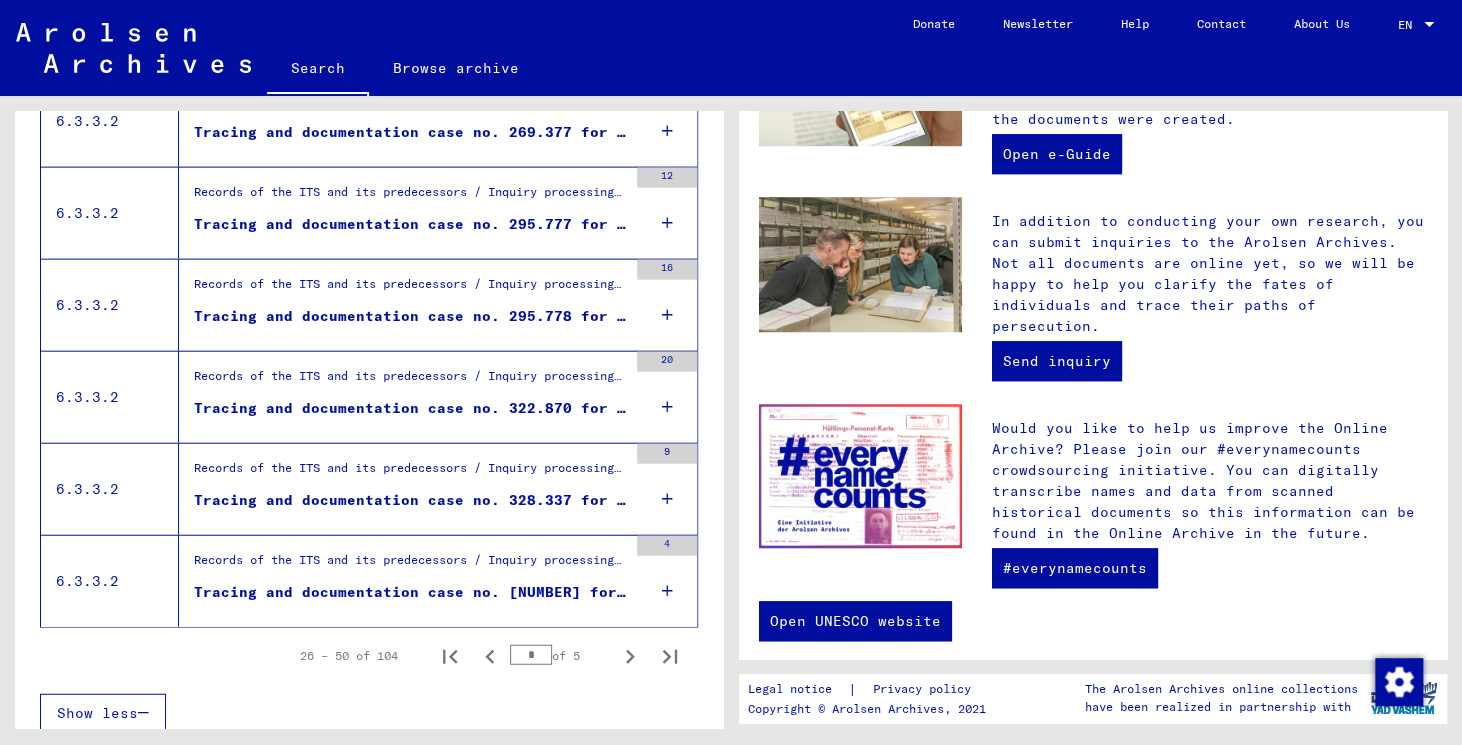 scroll, scrollTop: 2236, scrollLeft: 0, axis: vertical 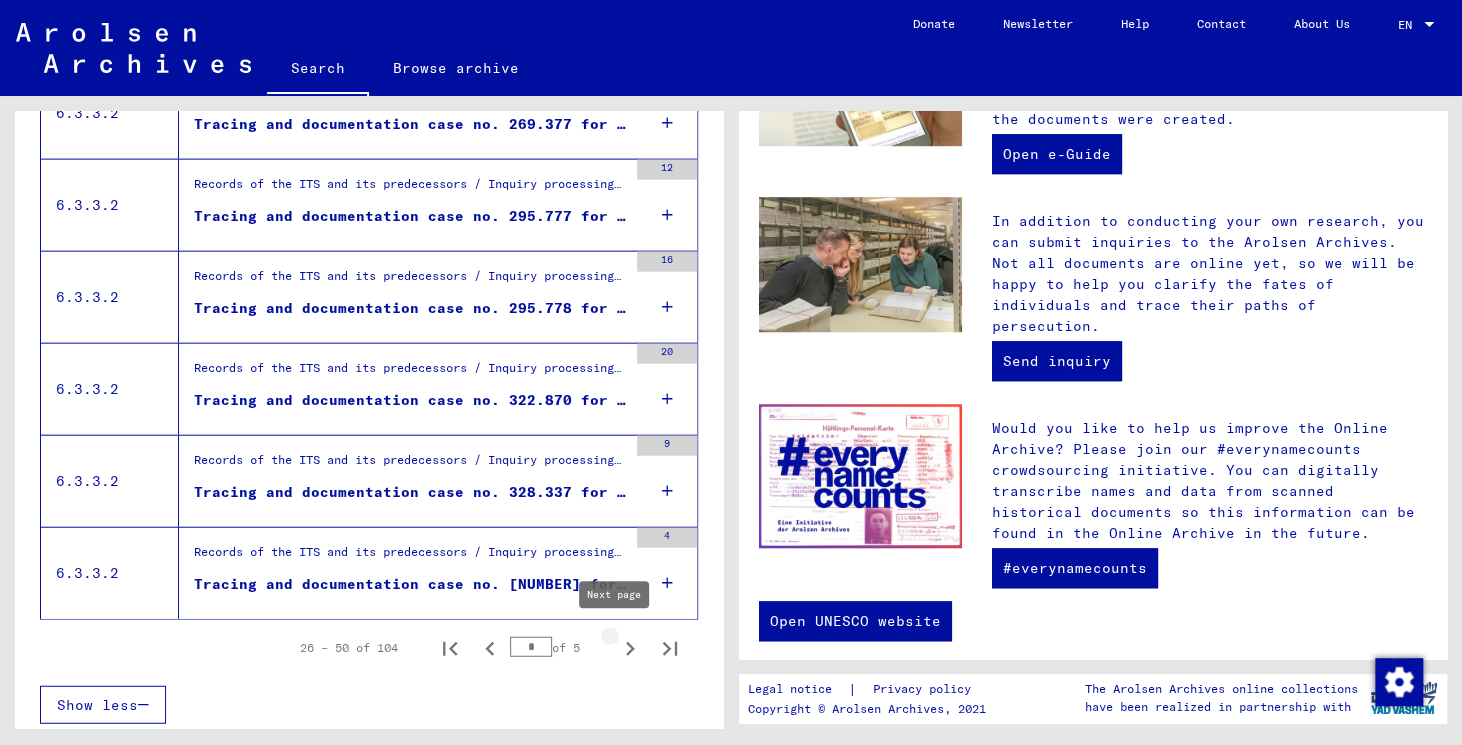 click 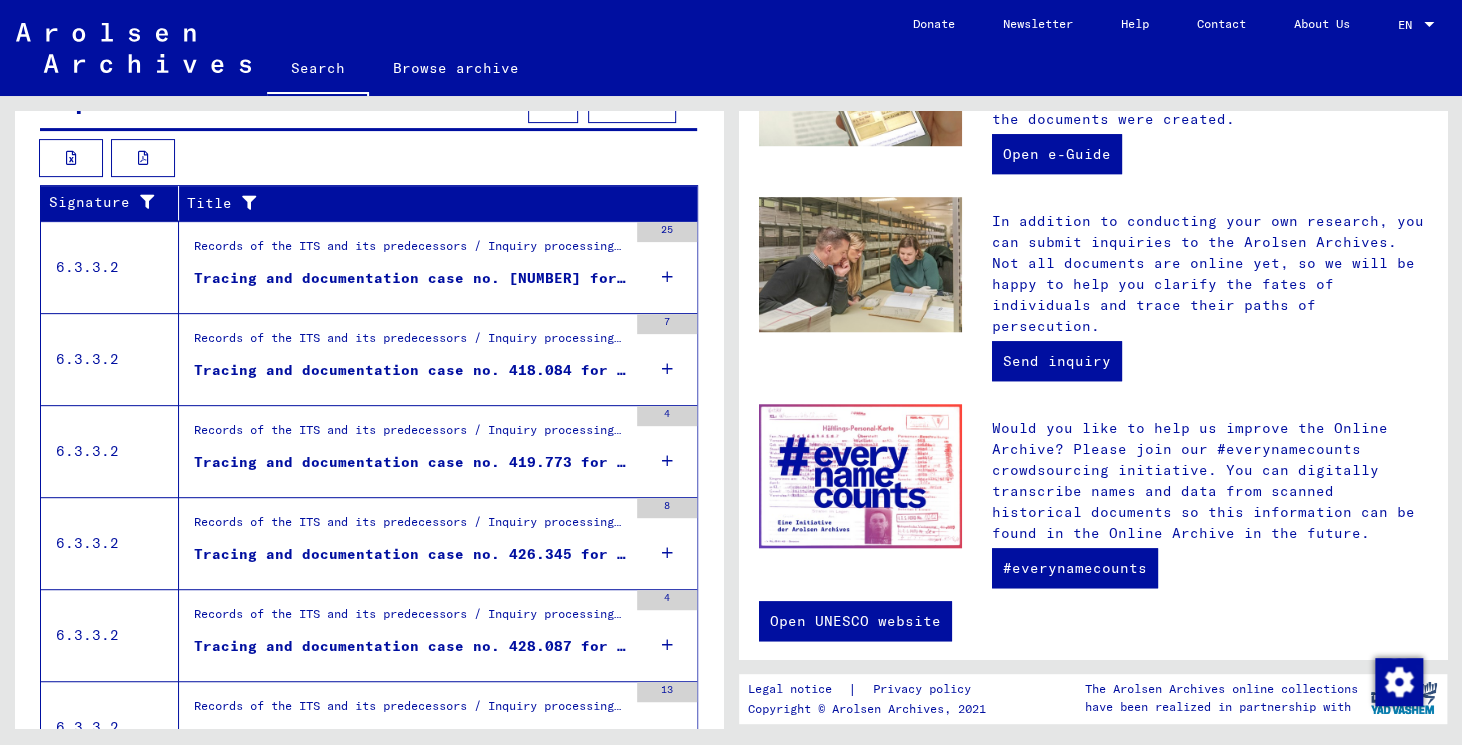 scroll, scrollTop: 236, scrollLeft: 0, axis: vertical 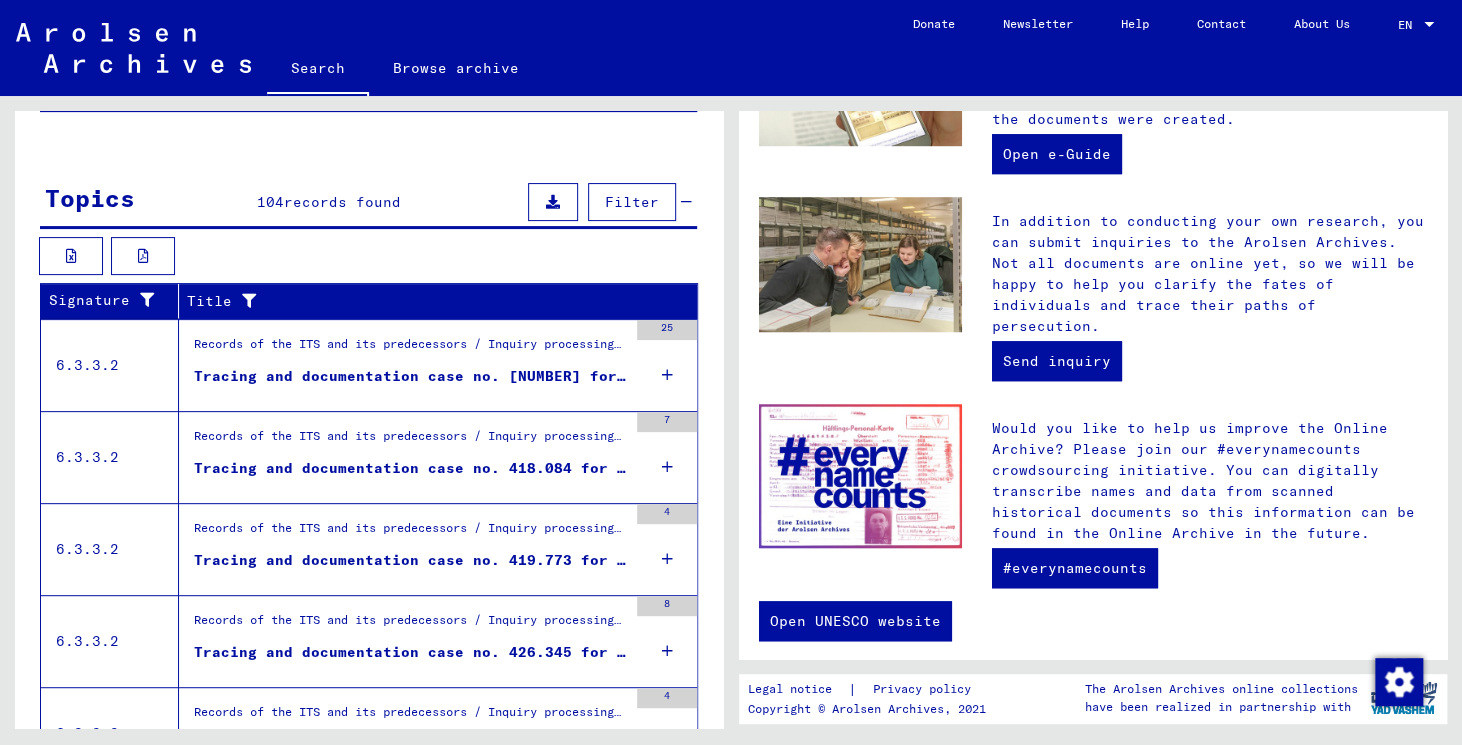 click on "Tracing and documentation case no. [NUMBER] for [LAST], [FIRST] born [DATE]" at bounding box center [410, 376] 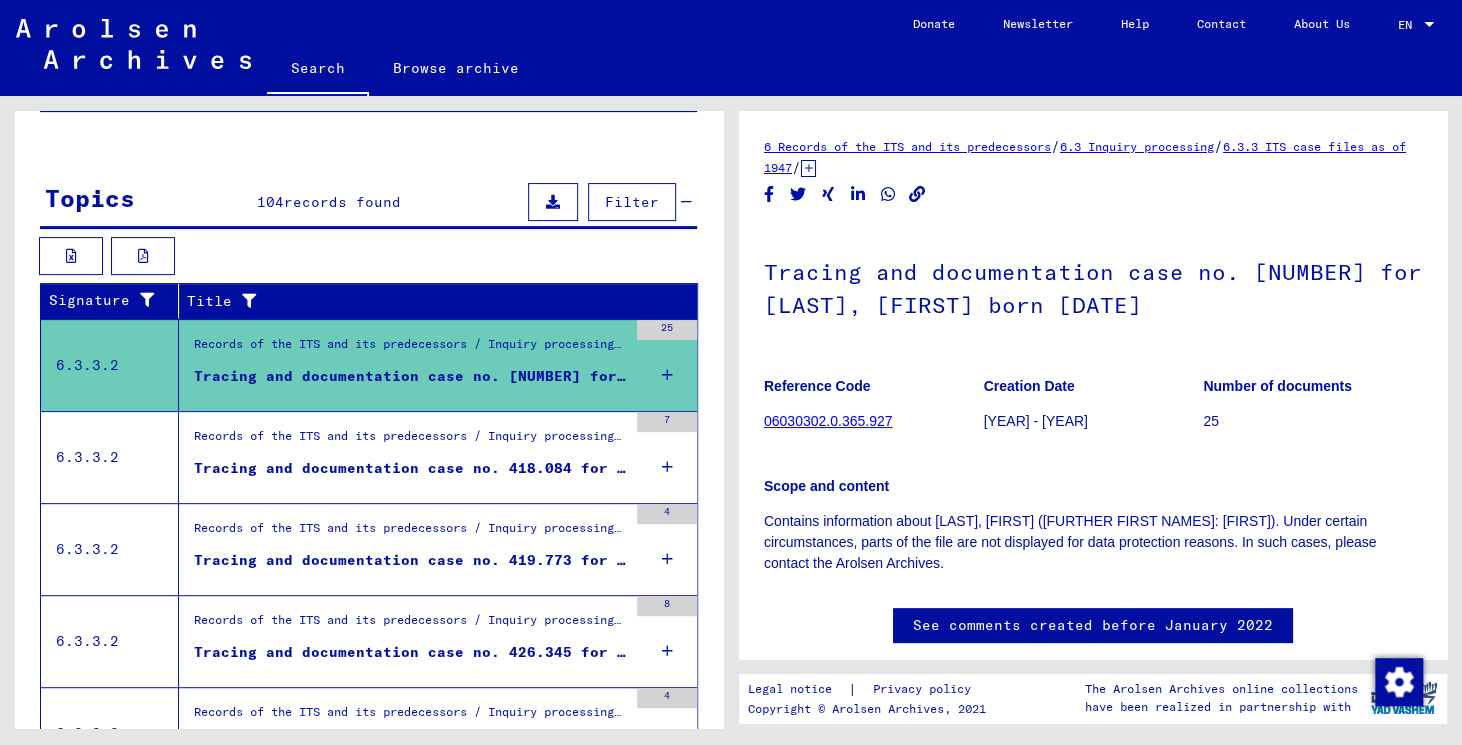 scroll, scrollTop: 0, scrollLeft: 0, axis: both 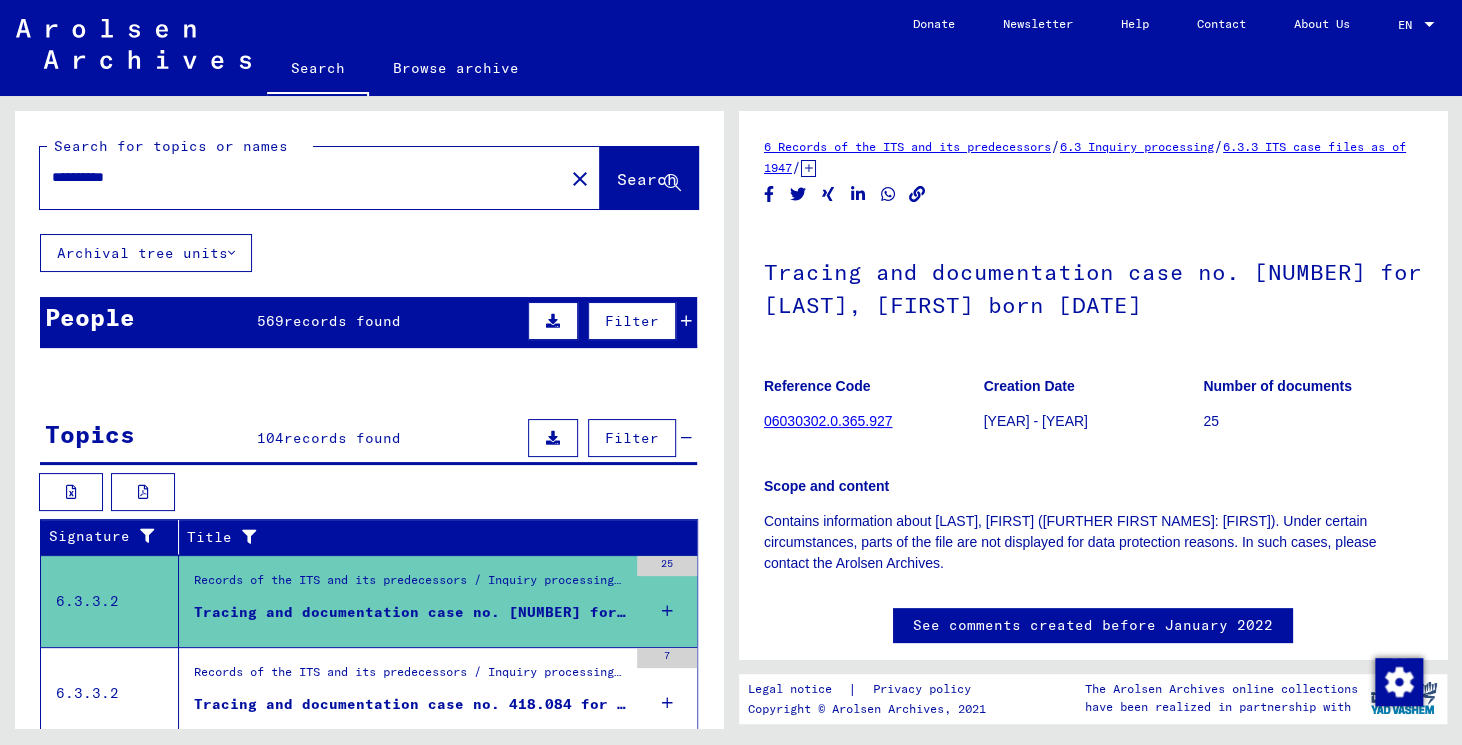 click on "**********" at bounding box center (302, 177) 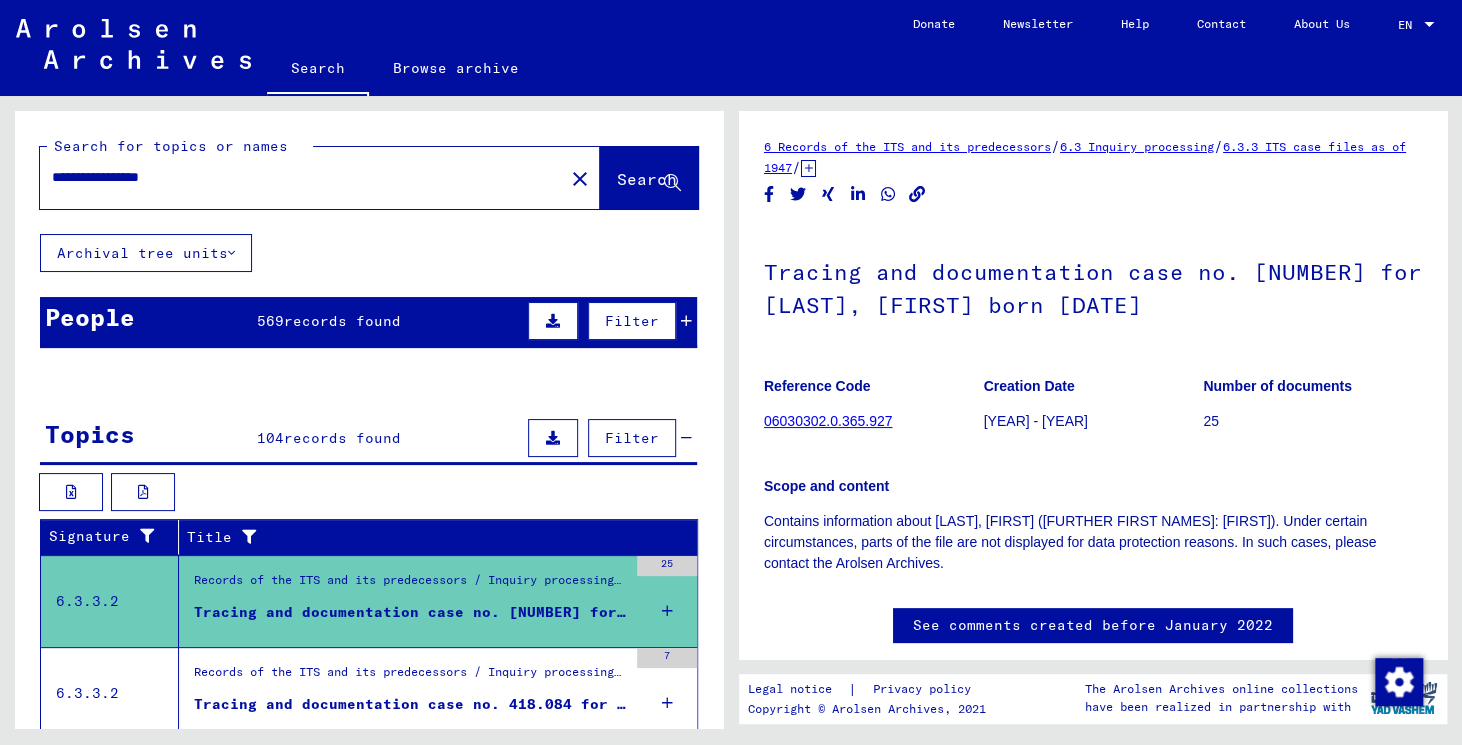 type on "**********" 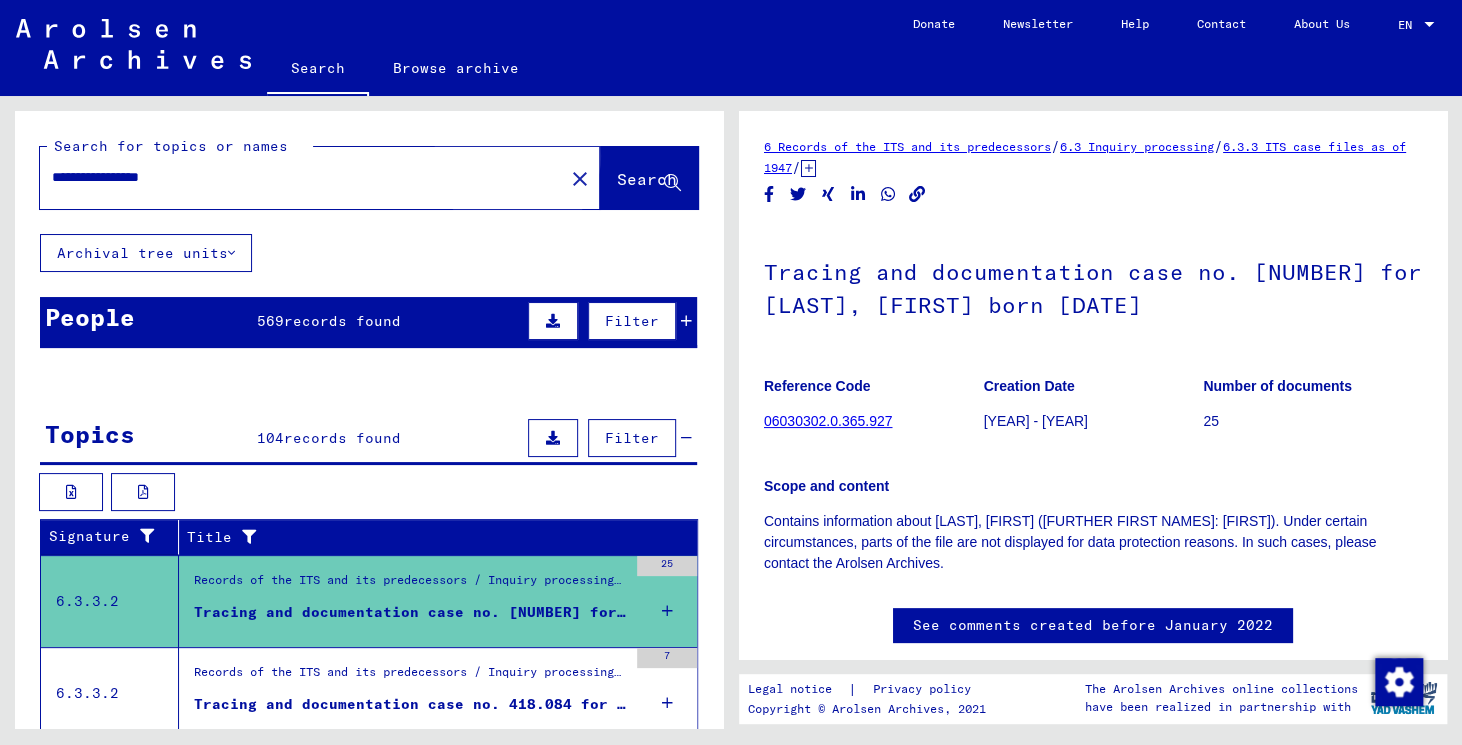 click on "Search" 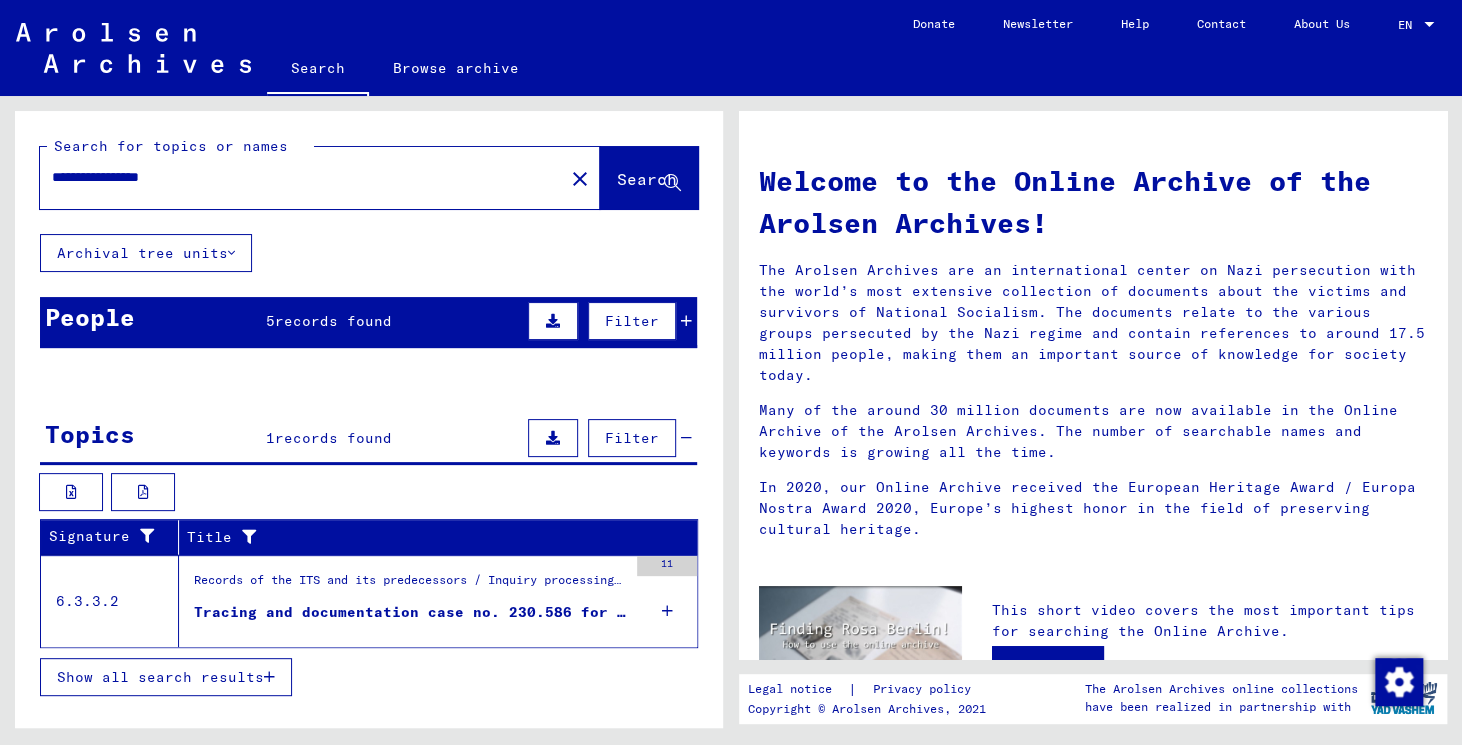 click on "Tracing and documentation case no. 230.586 for [LAST], [FIRST] born 10.09.1915 or11.09.1915" at bounding box center (410, 612) 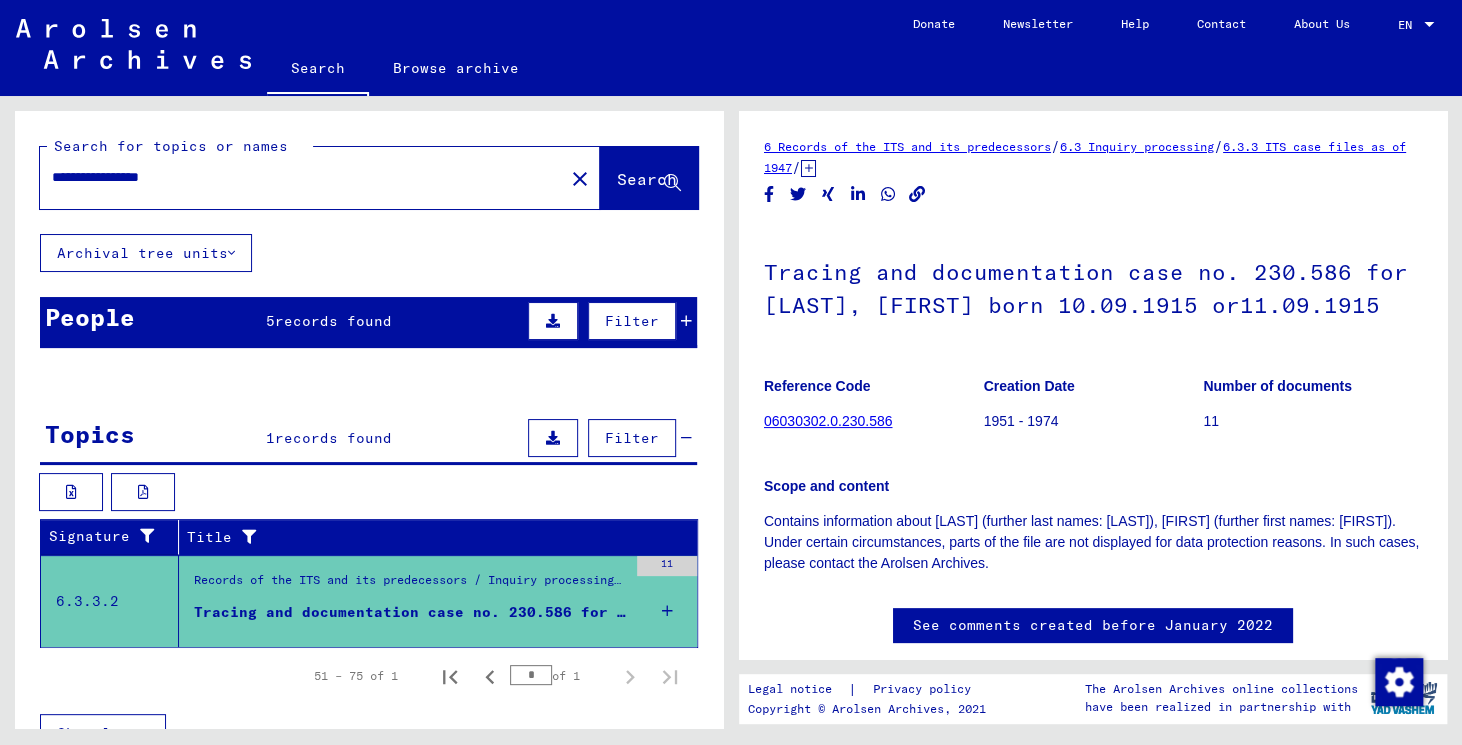 scroll, scrollTop: 0, scrollLeft: 0, axis: both 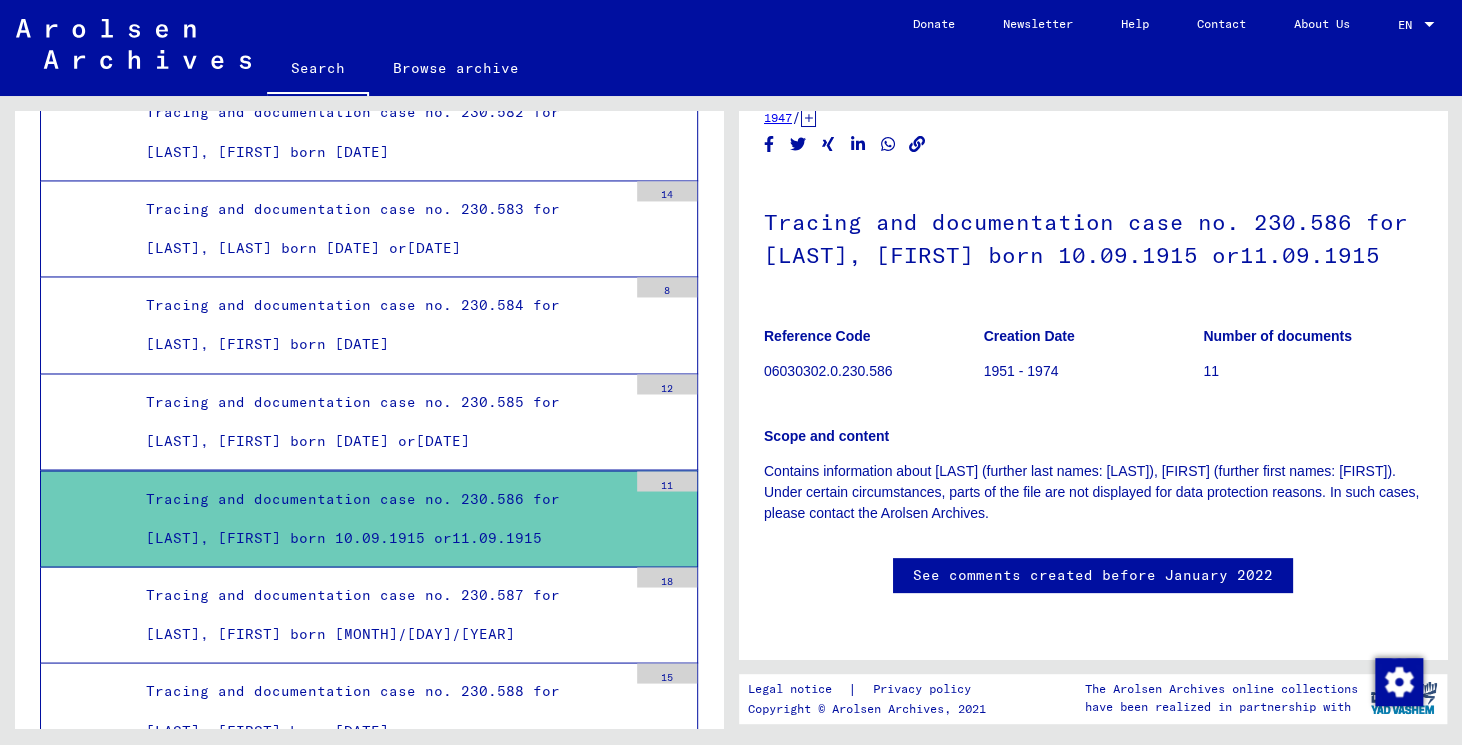 click on "Tracing and documentation case no. 230.586 for [LAST], [FIRST] born 10.09.1915 or11.09.1915" at bounding box center [379, 518] 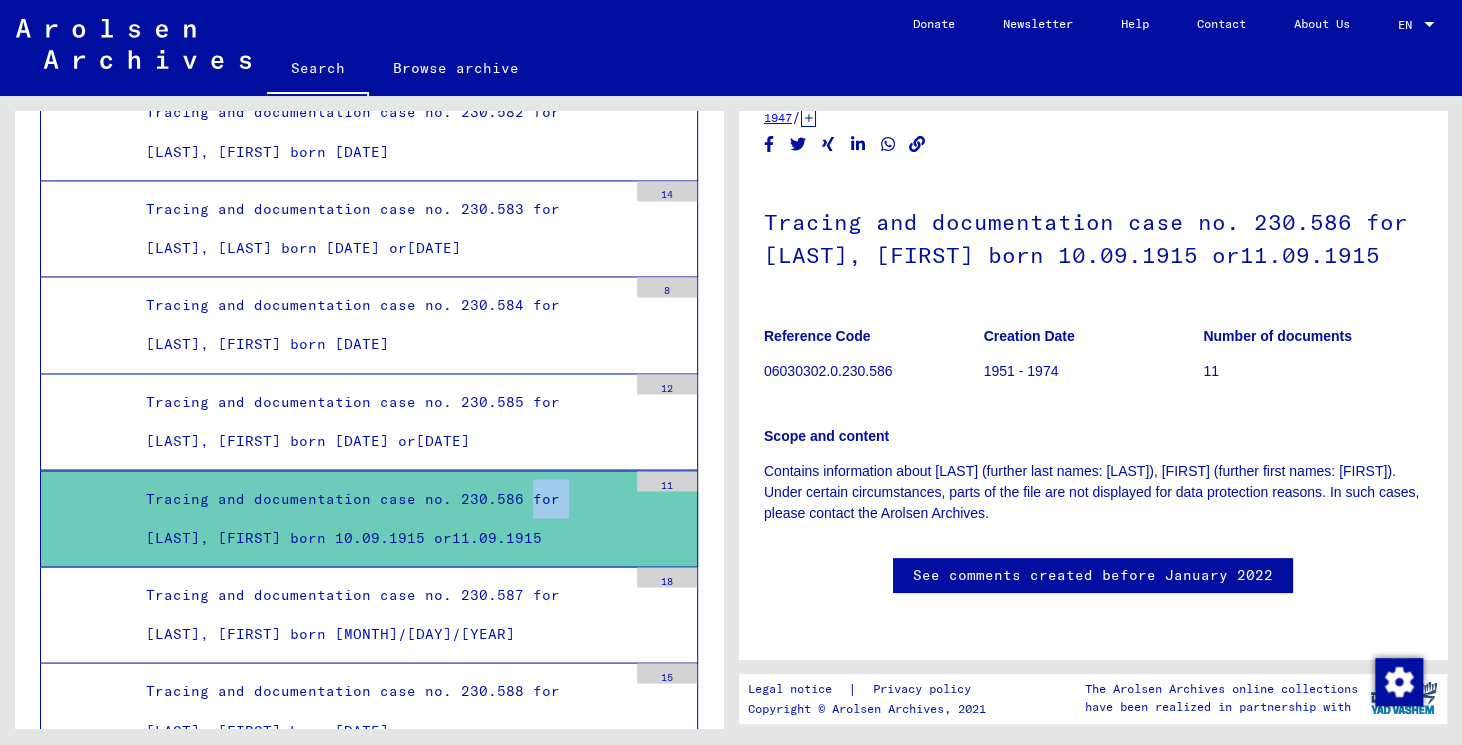 click on "Tracing and documentation case no. 230.586 for [LAST], [FIRST] born 10.09.1915 or11.09.1915" at bounding box center (379, 518) 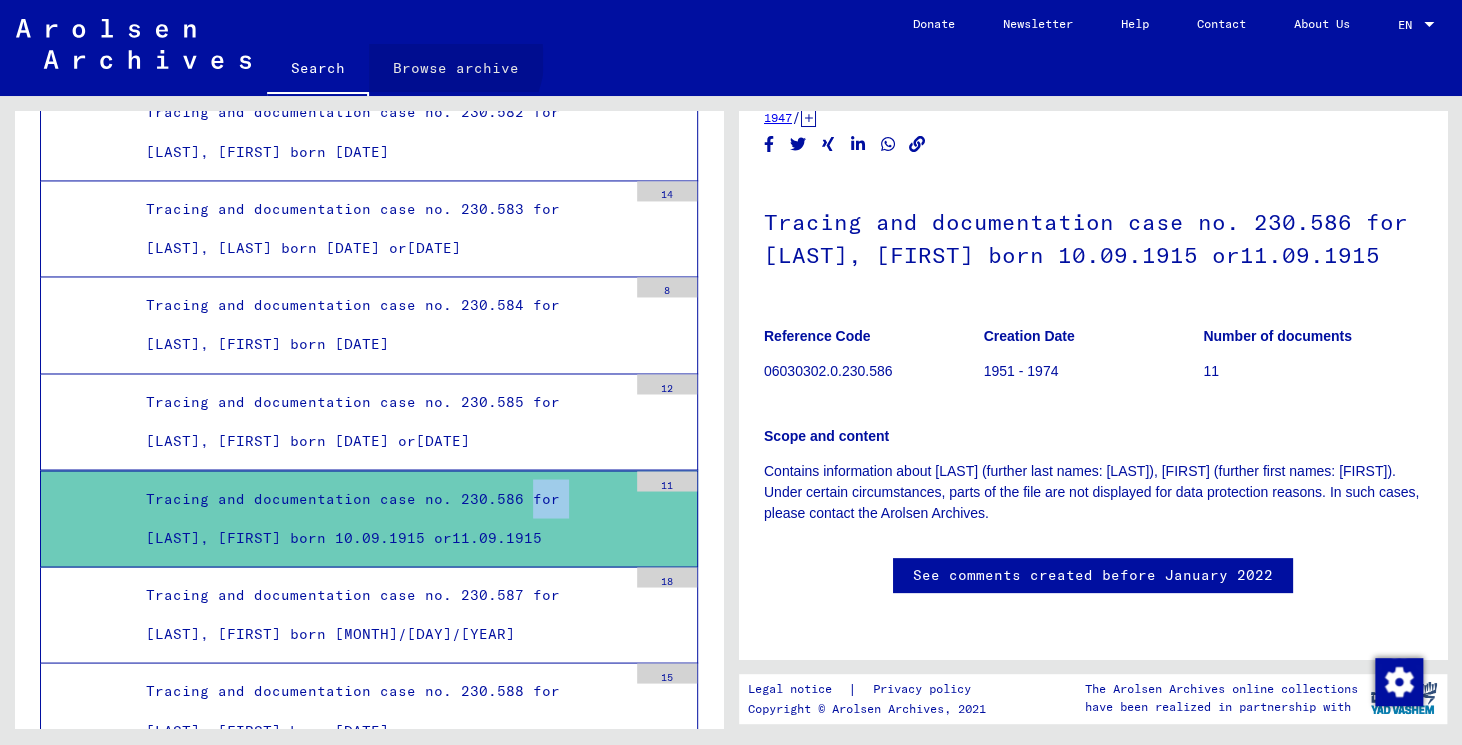 click on "Browse archive" 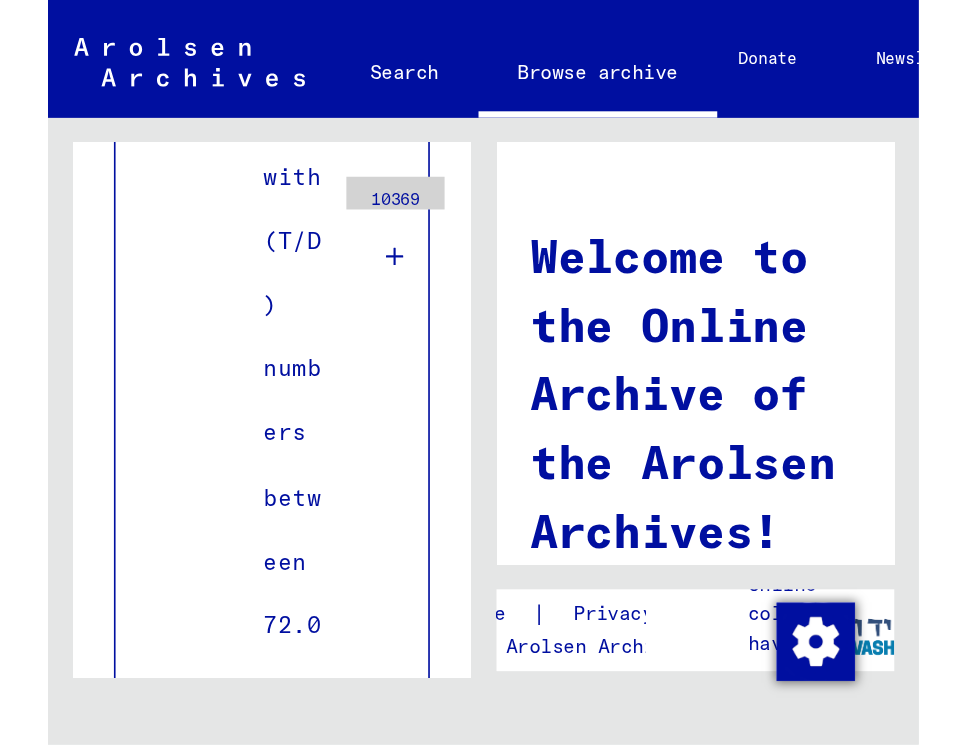 scroll, scrollTop: 90283, scrollLeft: 0, axis: vertical 